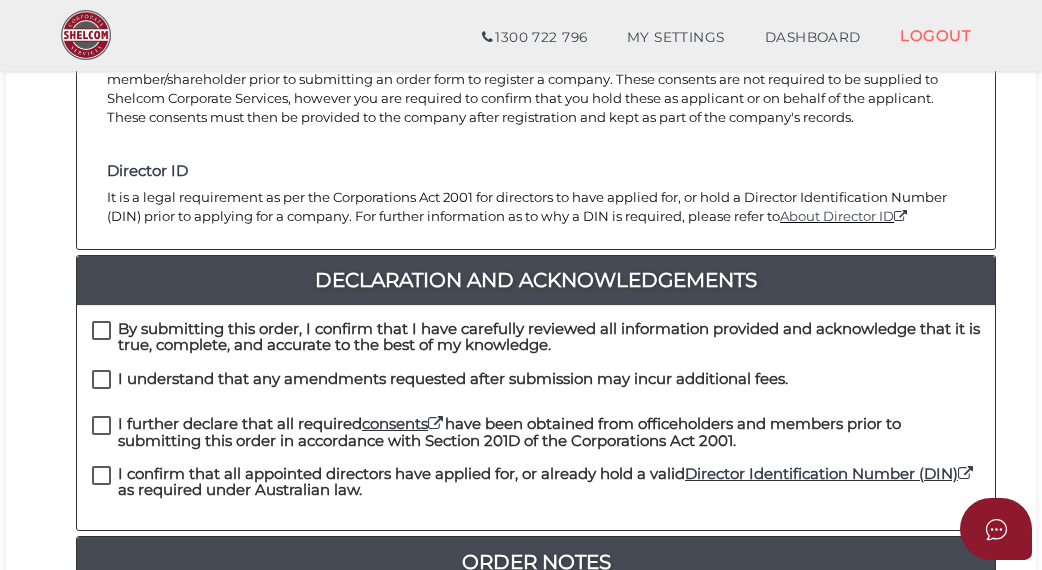 scroll, scrollTop: 400, scrollLeft: 0, axis: vertical 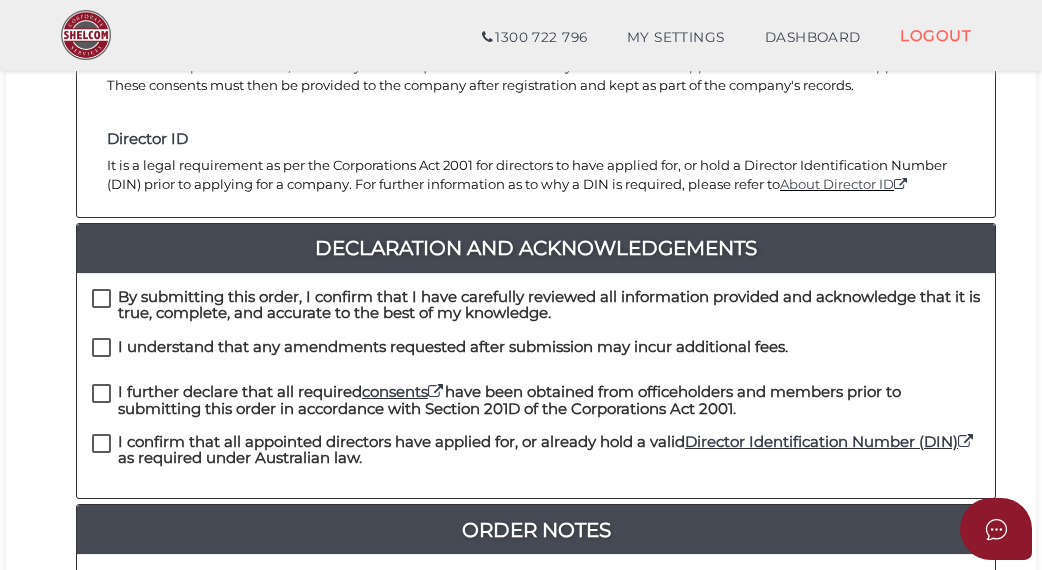 click on "By submitting this order, I confirm that I have carefully reviewed all information provided and acknowledge that it is true, complete, and accurate to the best of my knowledge." at bounding box center [536, 301] 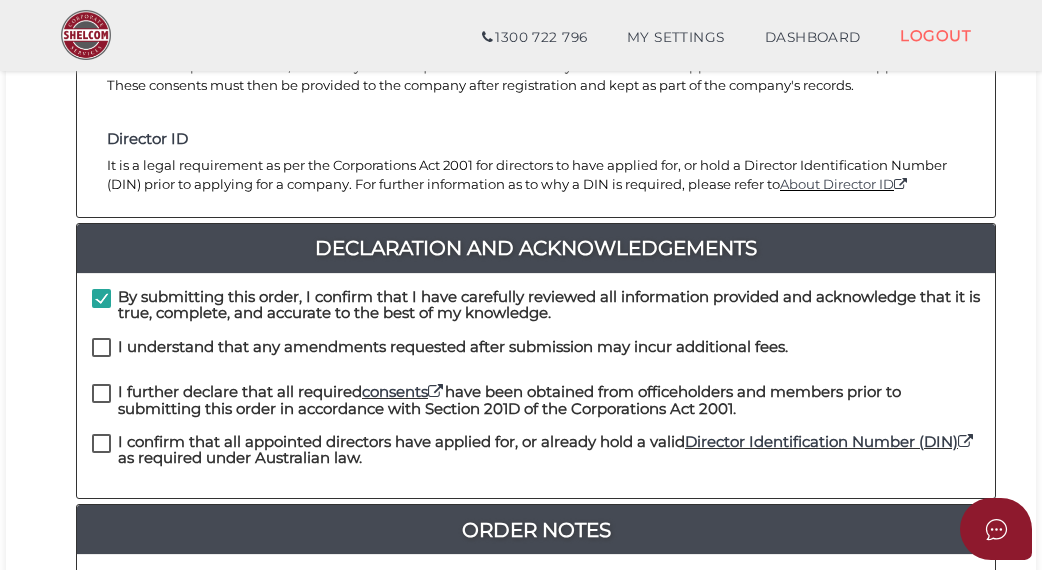 click on "By submitting this order, I confirm that I have carefully reviewed all information provided and acknowledge that it is true, complete, and accurate to the best of my knowledge." at bounding box center (536, 313) 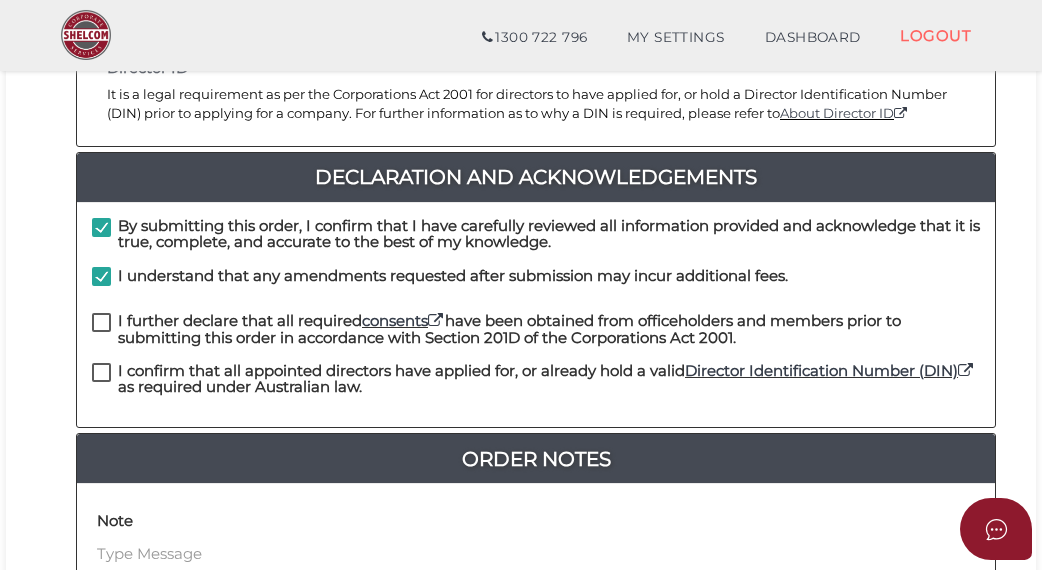 scroll, scrollTop: 500, scrollLeft: 0, axis: vertical 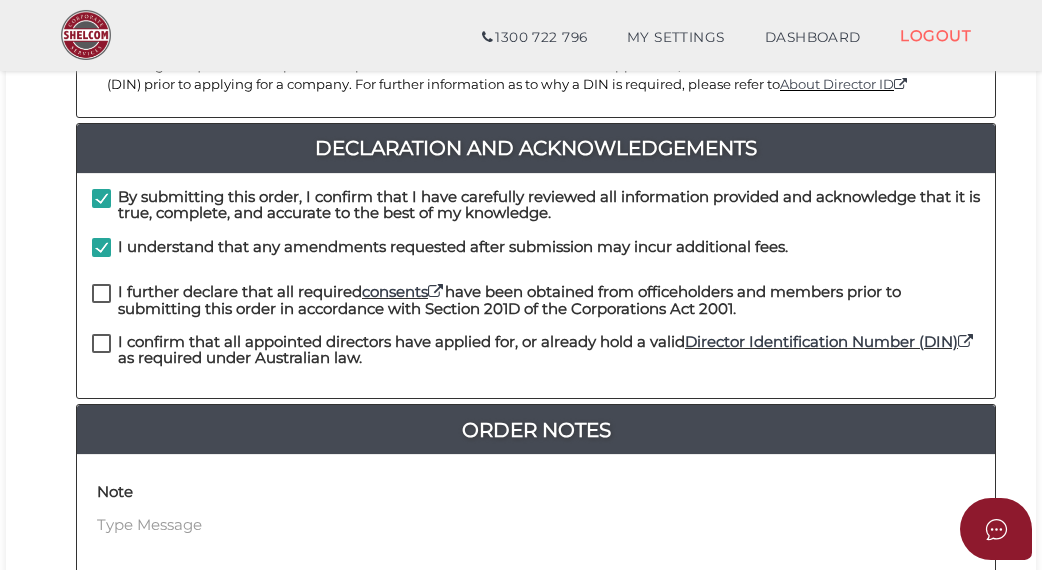 click on "I further declare that all required  consents   have been obtained from officeholders and members prior to submitting this order in accordance with Section 201D of the Corporations Act 2001." at bounding box center [536, 296] 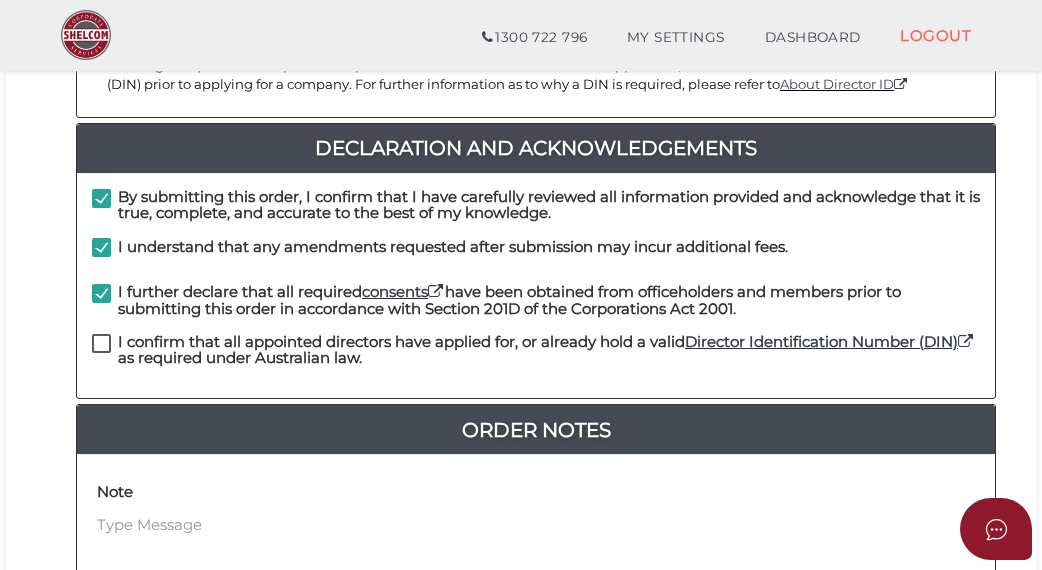 click on "I confirm that all appointed directors have applied for, or already hold a valid  Director Identification Number (DIN)   as required under Australian law." at bounding box center (536, 346) 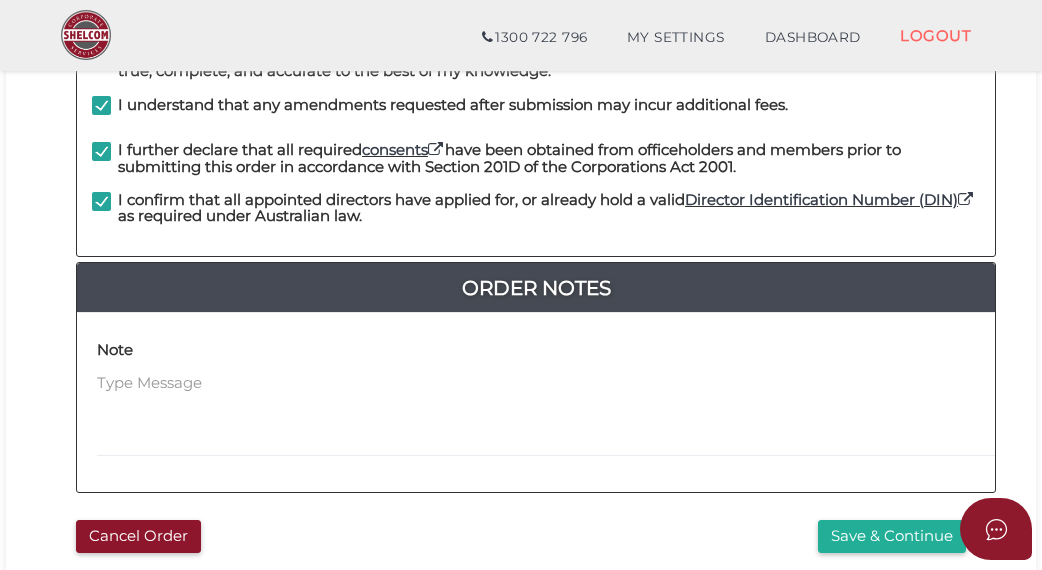 scroll, scrollTop: 800, scrollLeft: 0, axis: vertical 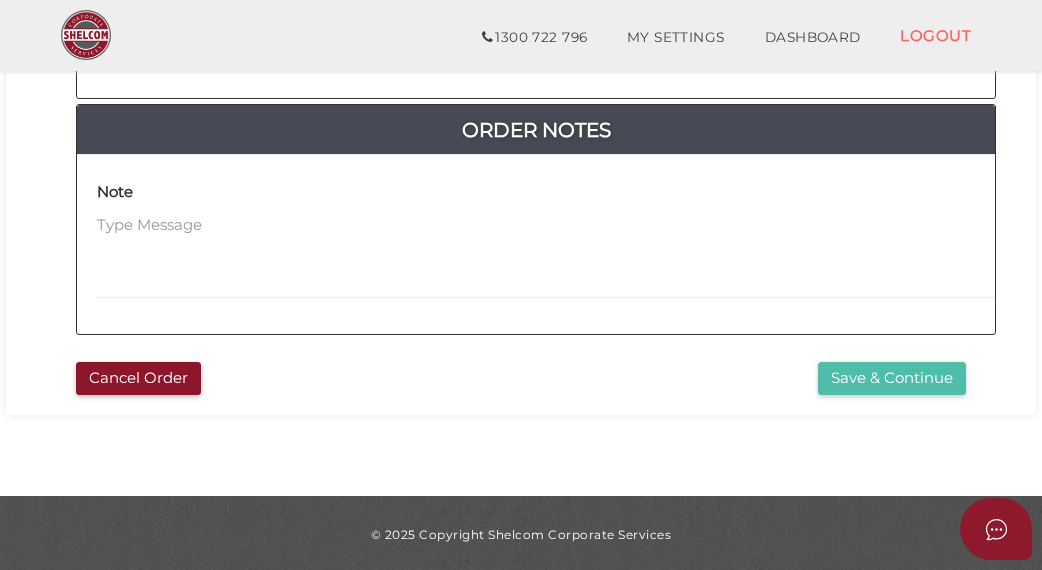 click on "Save & Continue" at bounding box center (892, 378) 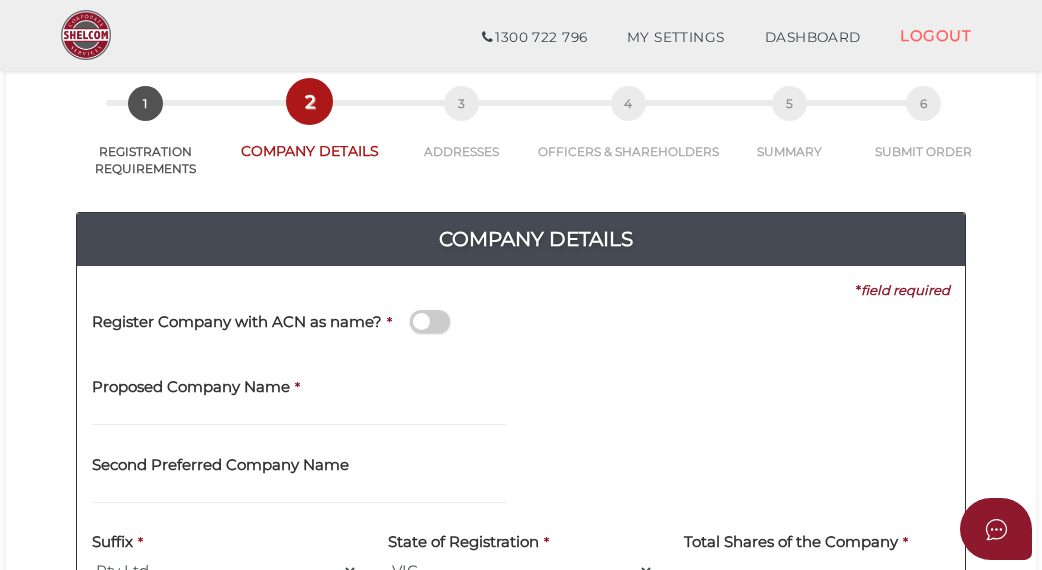 scroll, scrollTop: 200, scrollLeft: 0, axis: vertical 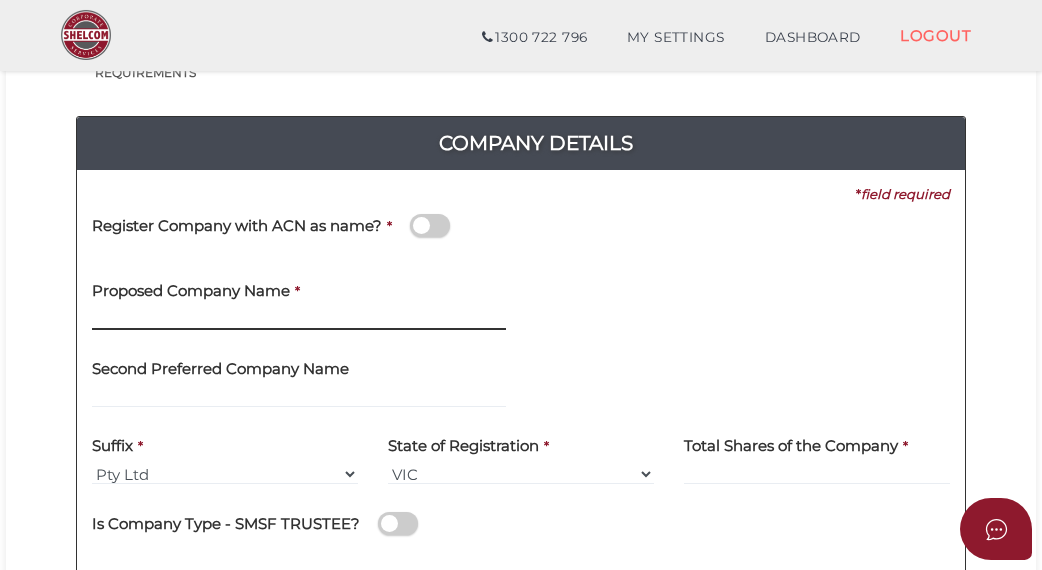 click at bounding box center (299, 319) 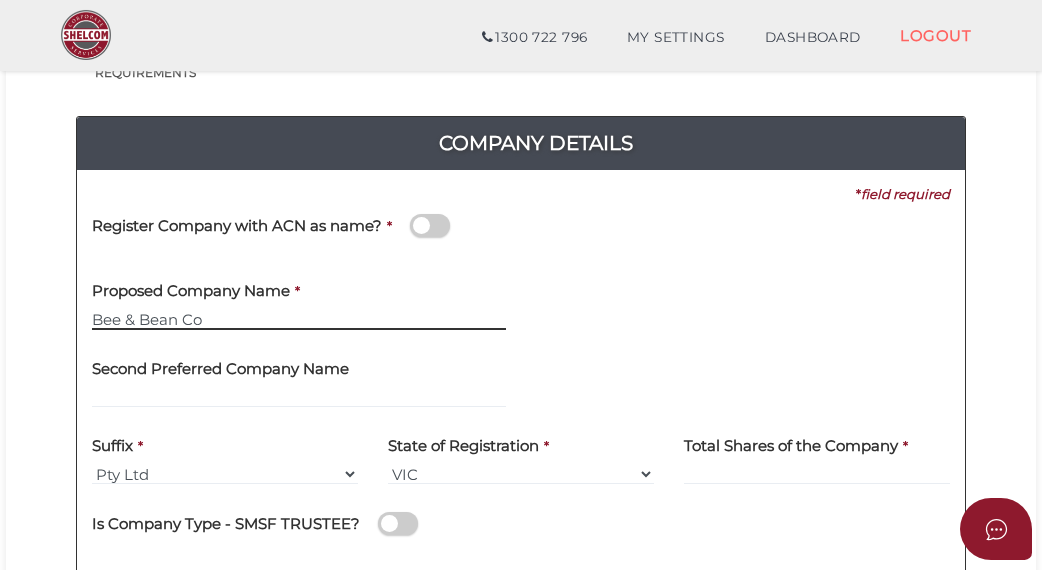 click on "Bee & Bean Co" at bounding box center [299, 319] 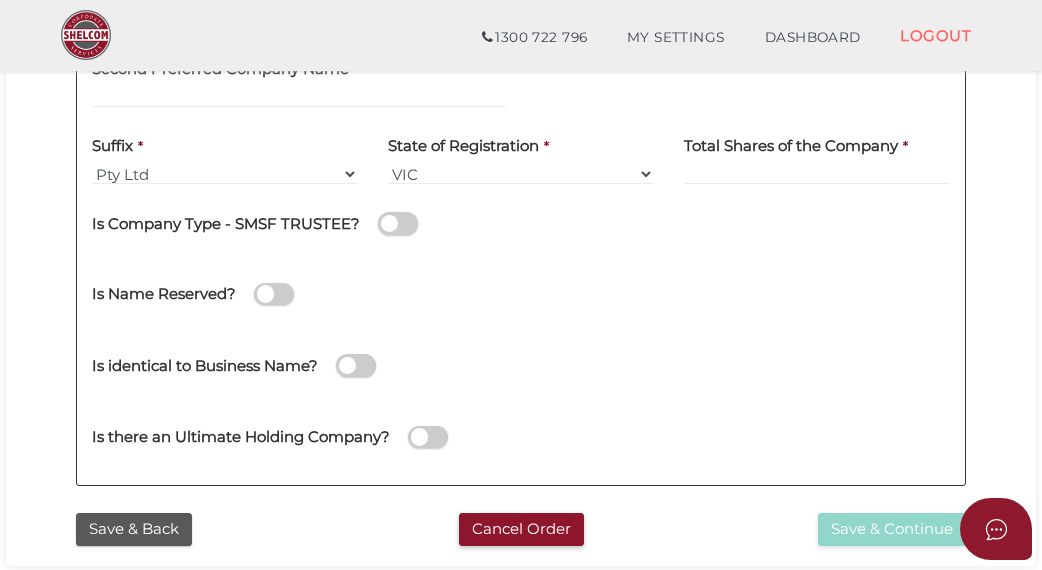 scroll, scrollTop: 400, scrollLeft: 0, axis: vertical 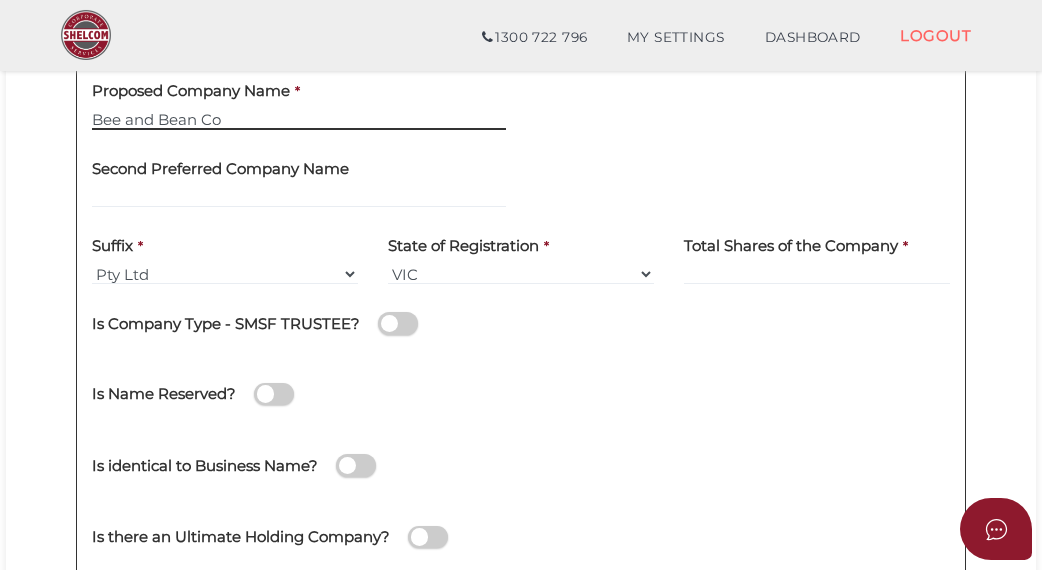type on "Bee and Bean Co" 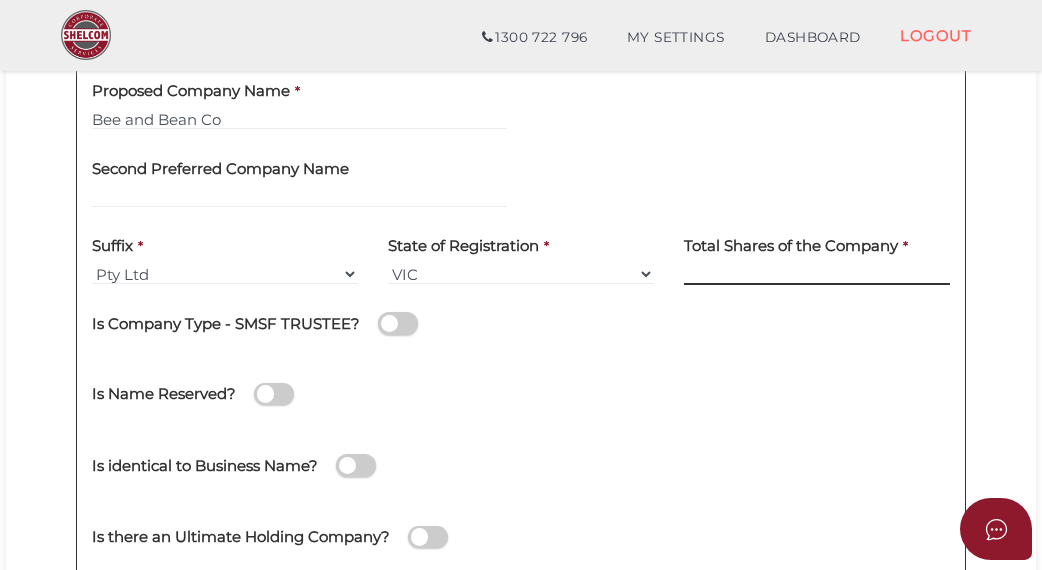click at bounding box center [817, 274] 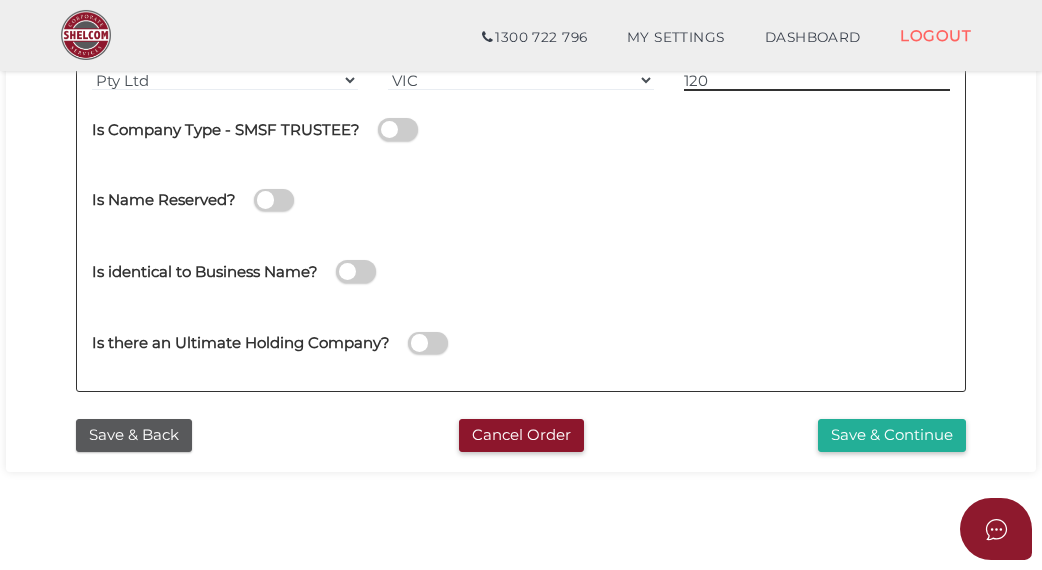 scroll, scrollTop: 600, scrollLeft: 0, axis: vertical 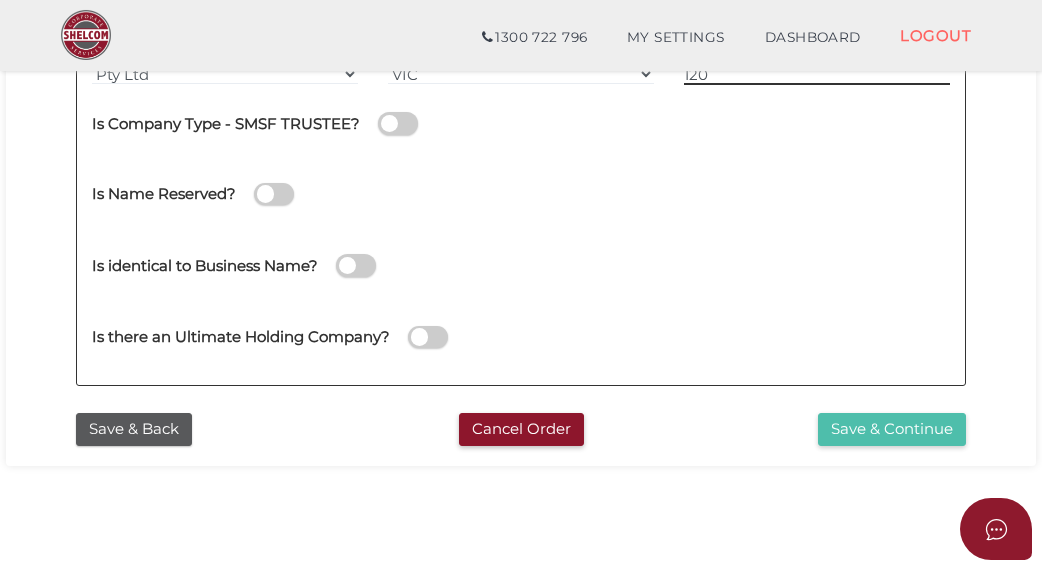 type on "120" 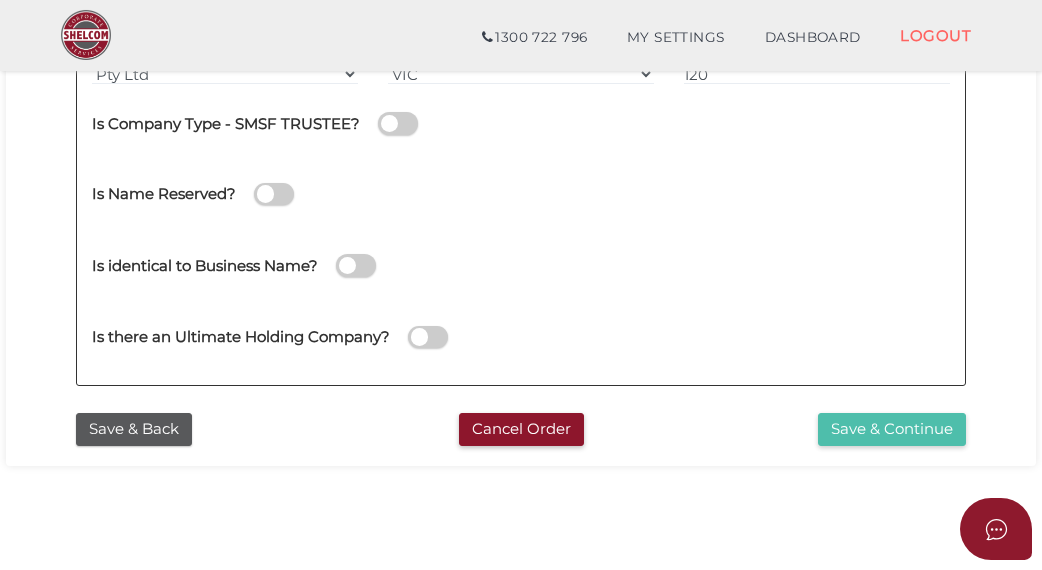 click on "Save & Continue" at bounding box center (892, 429) 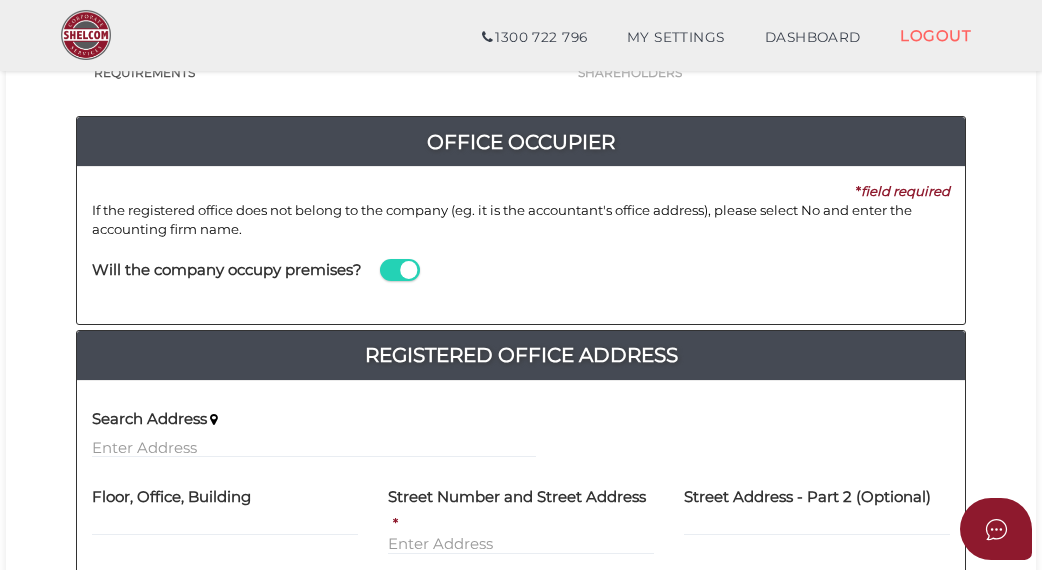 scroll, scrollTop: 300, scrollLeft: 0, axis: vertical 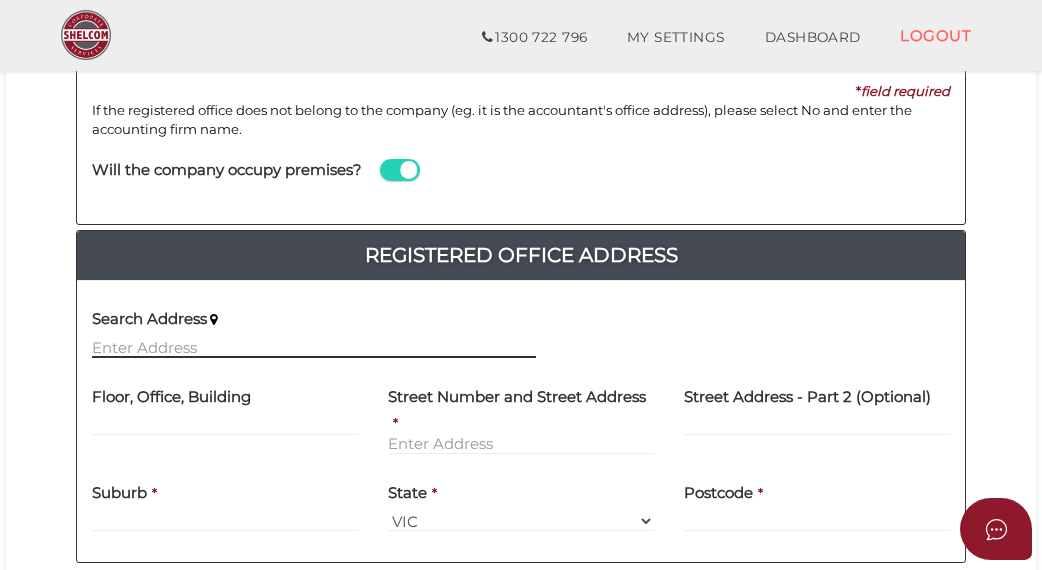 click at bounding box center [314, 347] 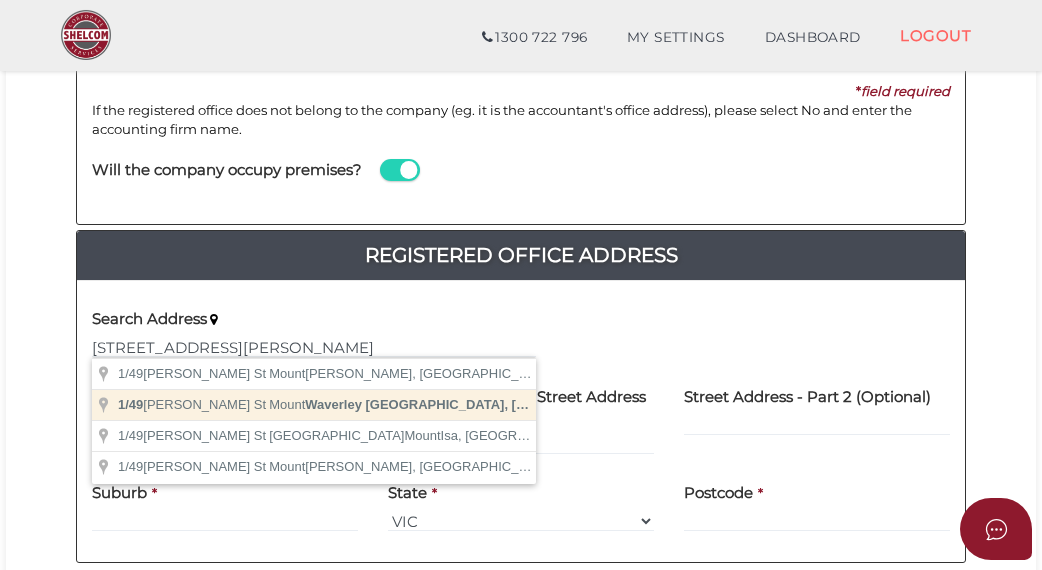 type on "[STREET_ADDRESS][PERSON_NAME]" 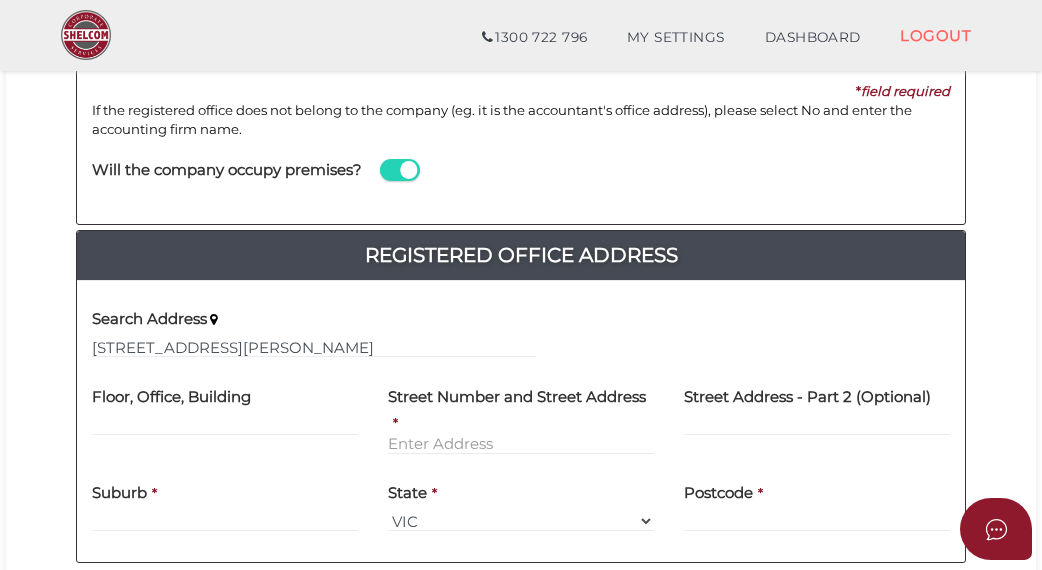 type 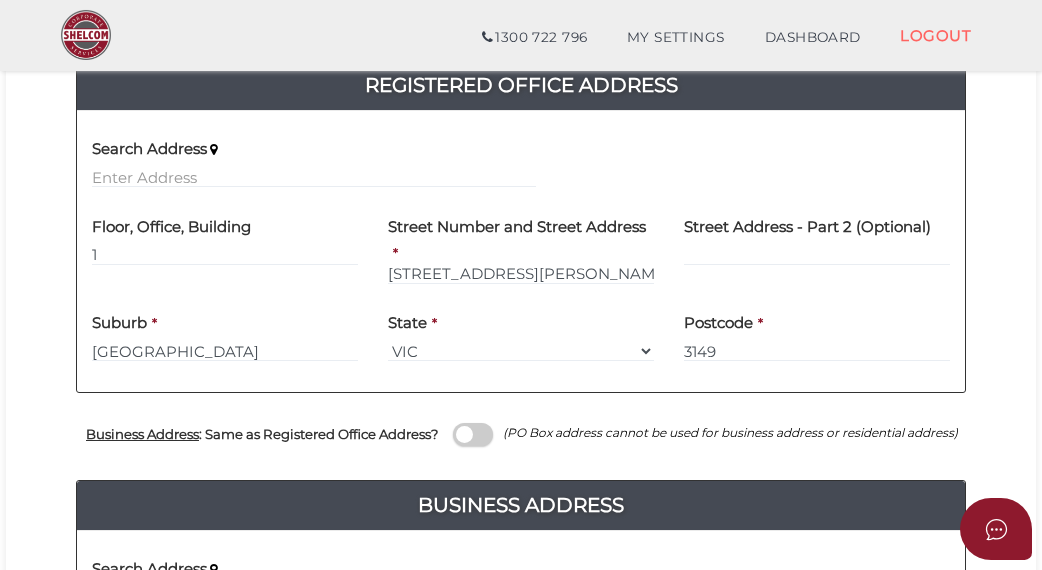 scroll, scrollTop: 500, scrollLeft: 0, axis: vertical 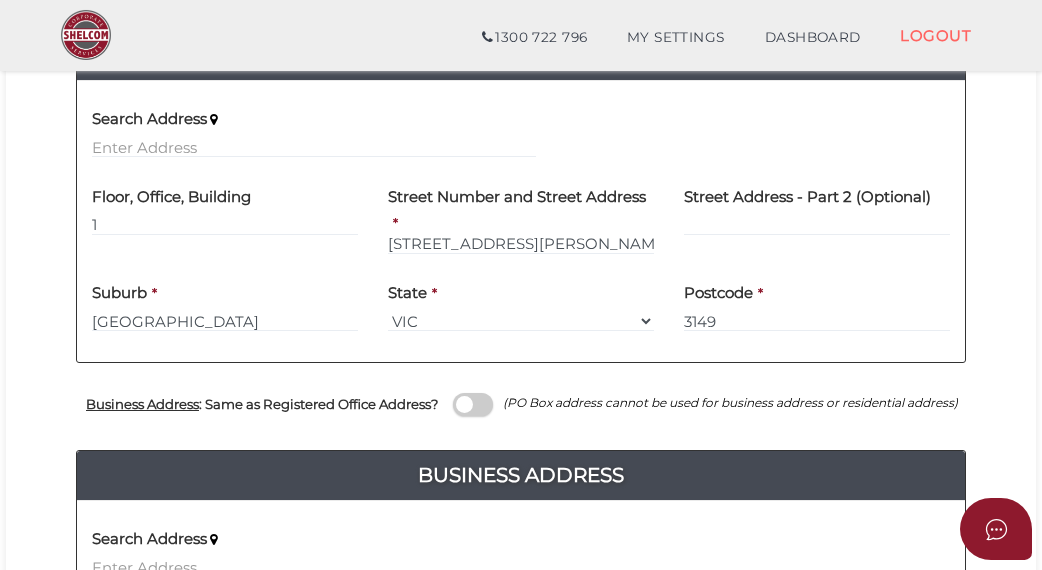 click at bounding box center [473, 404] 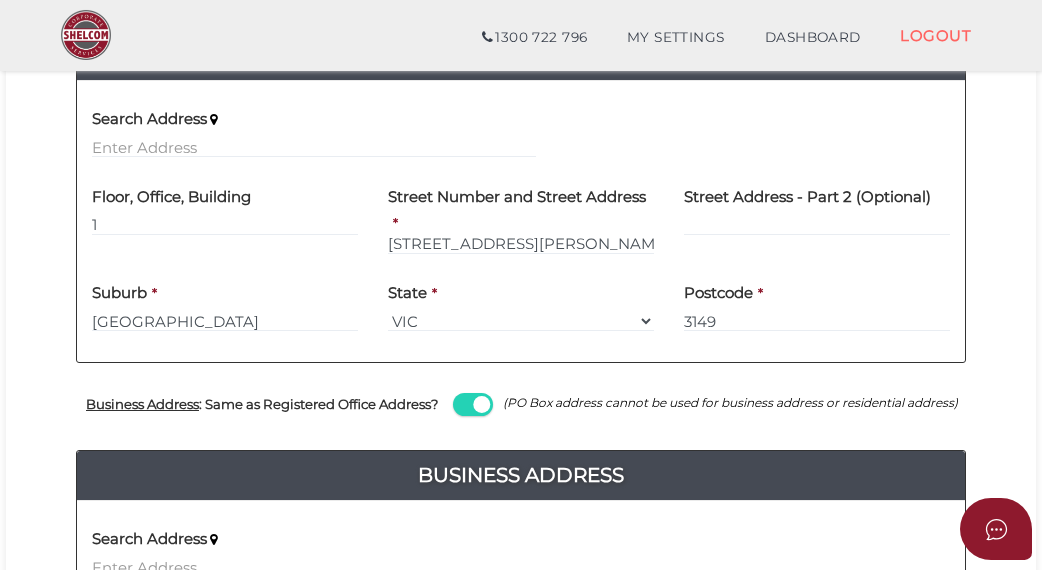 type on "1" 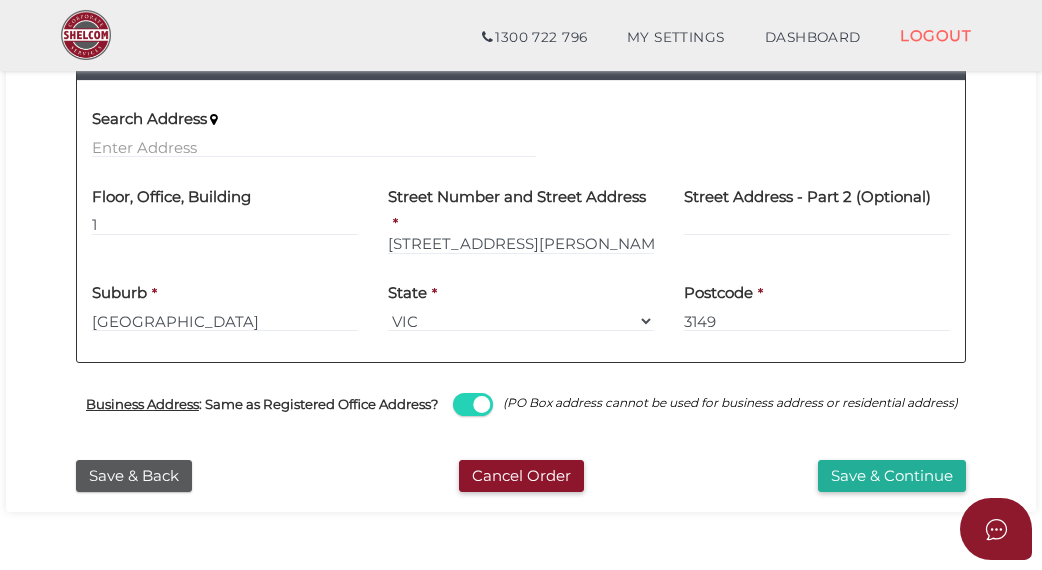 click at bounding box center [473, 404] 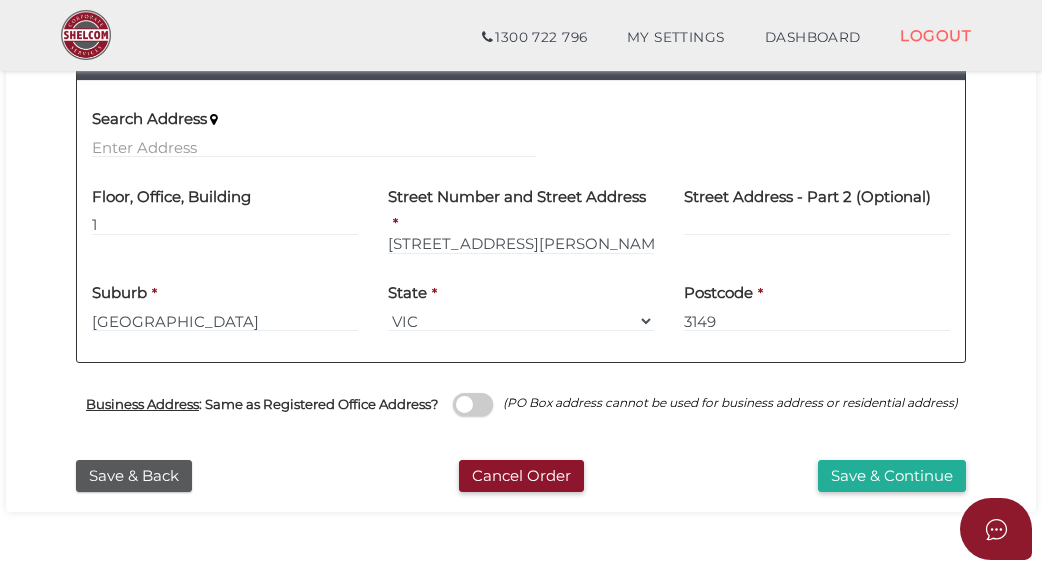 type 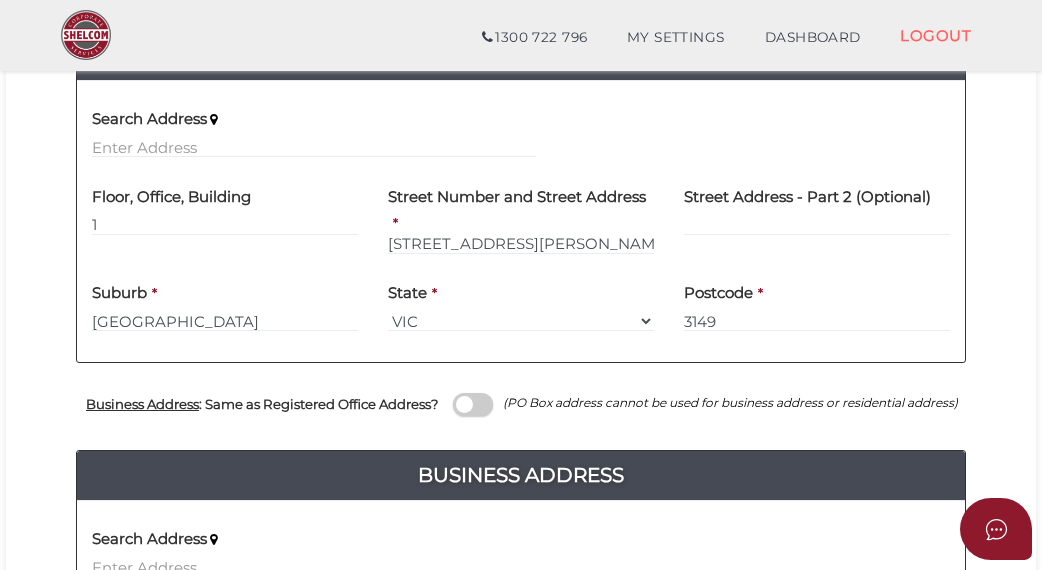 scroll, scrollTop: 700, scrollLeft: 0, axis: vertical 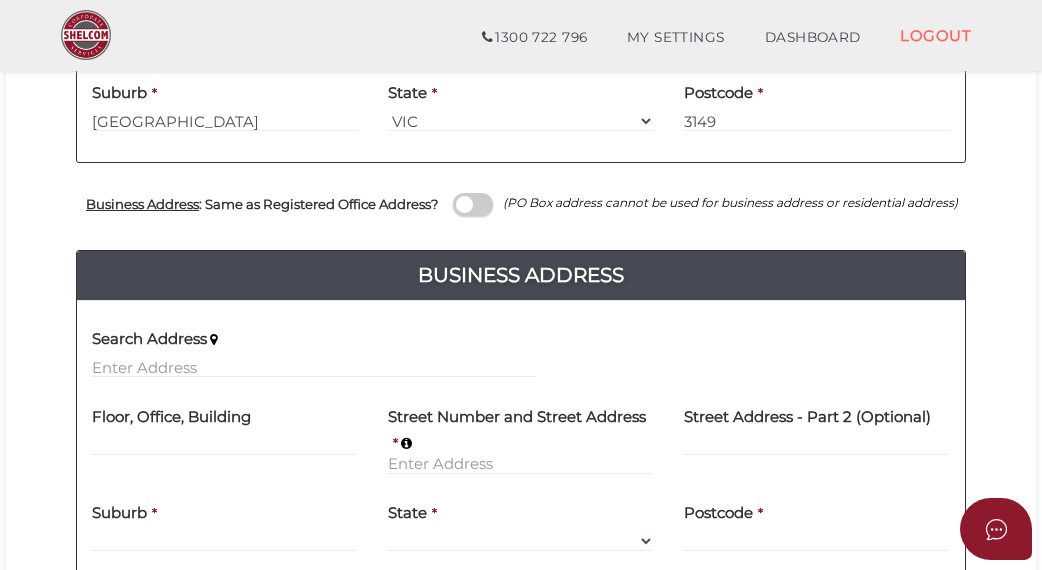 click at bounding box center [473, 204] 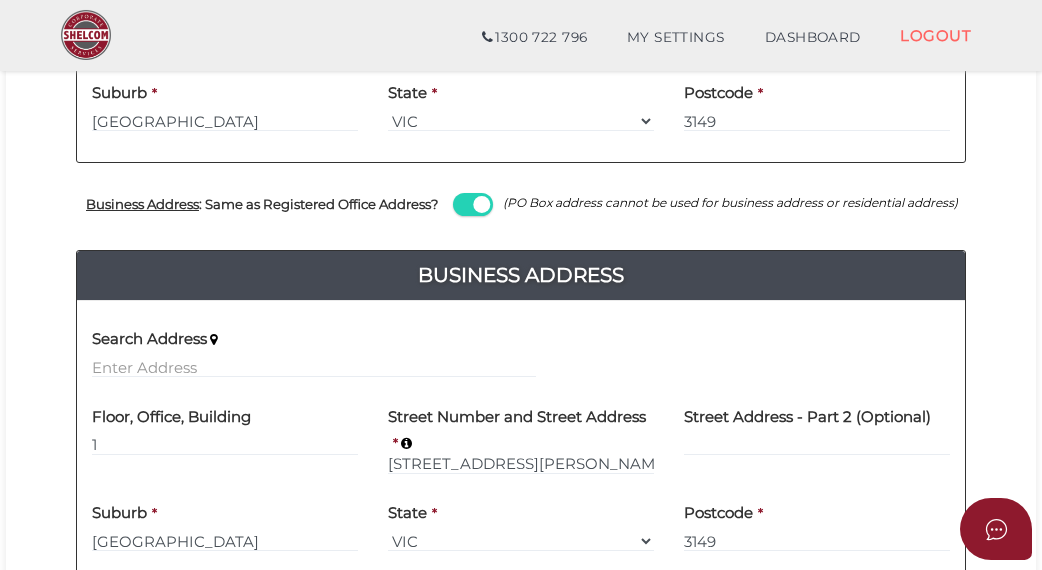 scroll, scrollTop: 598, scrollLeft: 0, axis: vertical 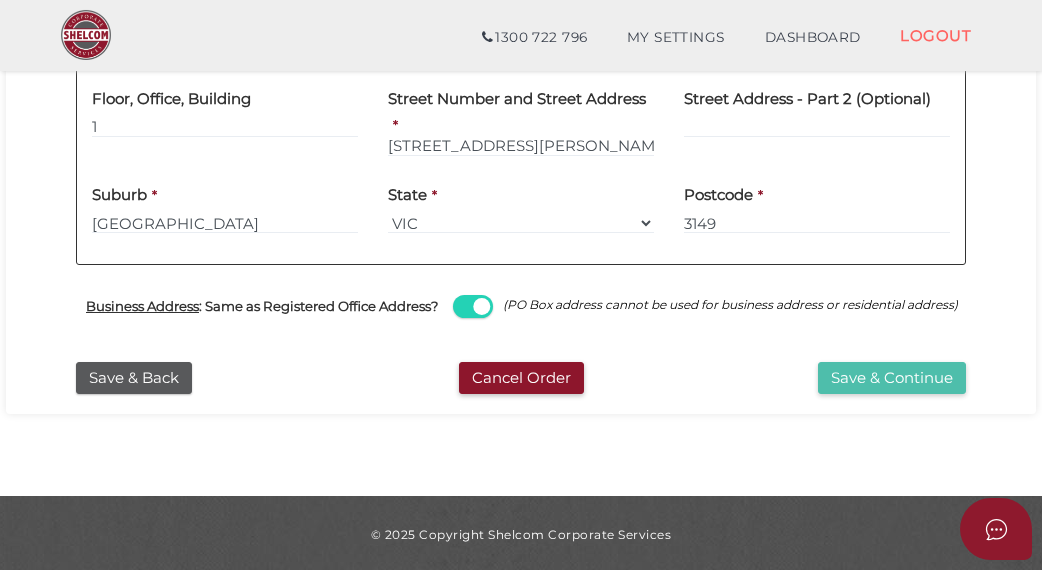 click on "Save & Continue" at bounding box center (892, 378) 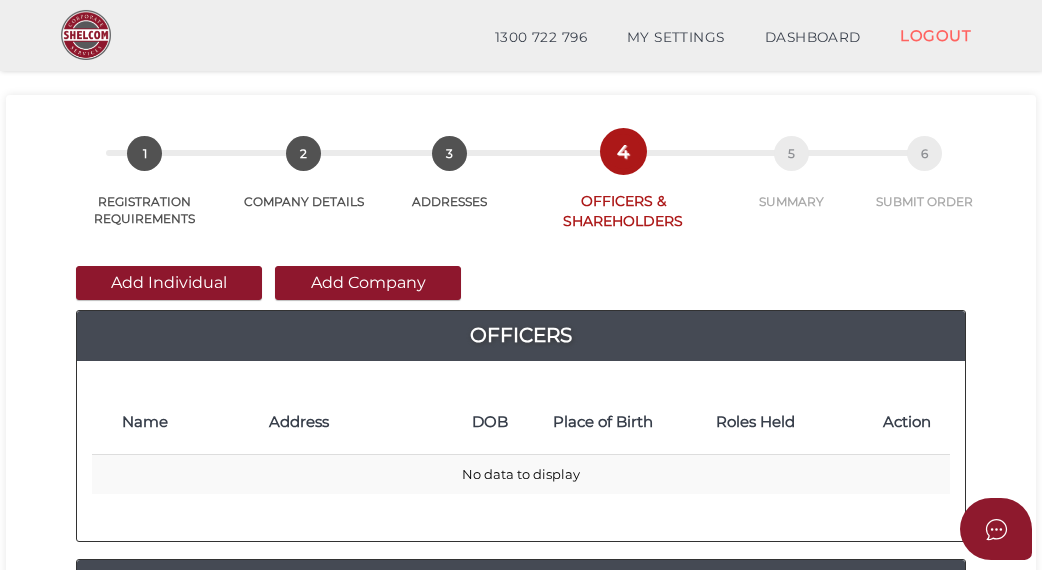 scroll, scrollTop: 100, scrollLeft: 0, axis: vertical 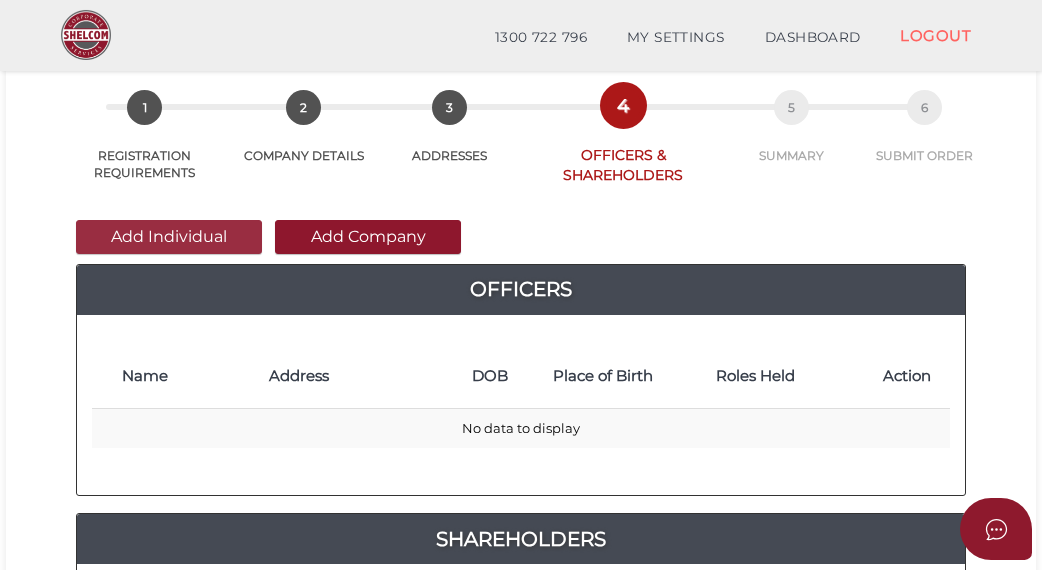 click on "Add Individual" at bounding box center [169, 237] 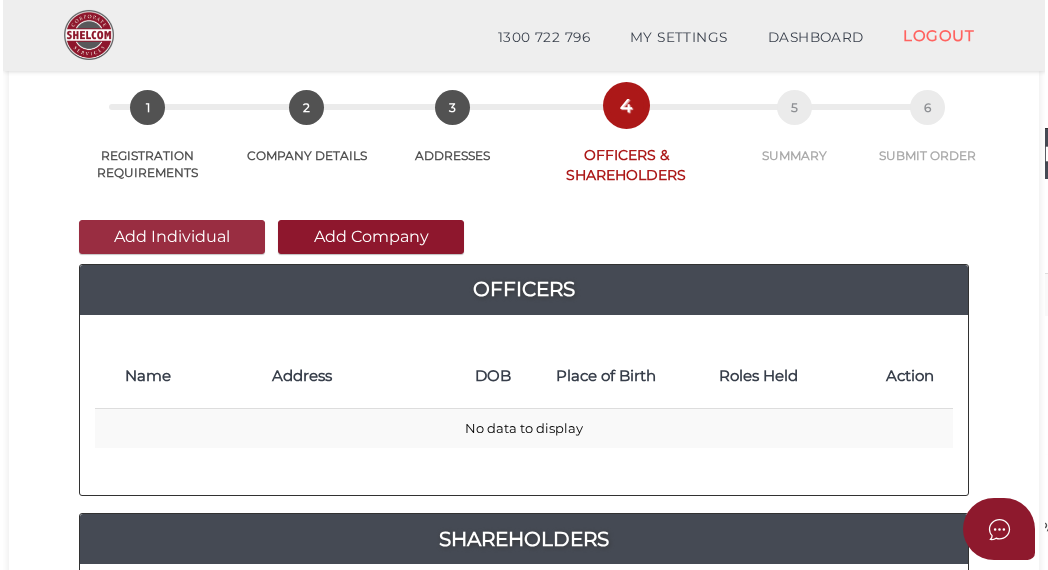 scroll, scrollTop: 0, scrollLeft: 0, axis: both 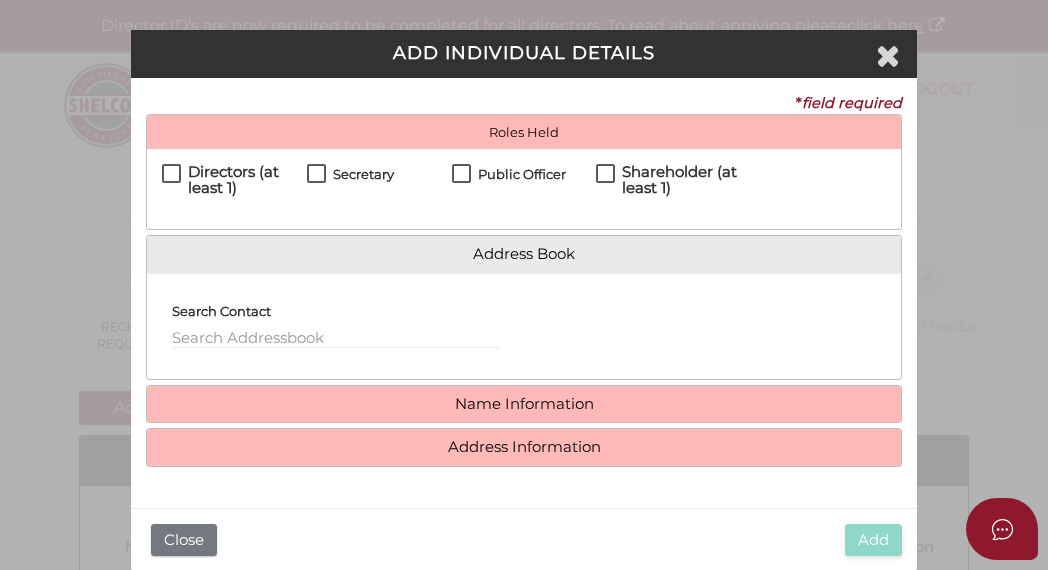 click on "Directors (at least 1)" at bounding box center (234, 176) 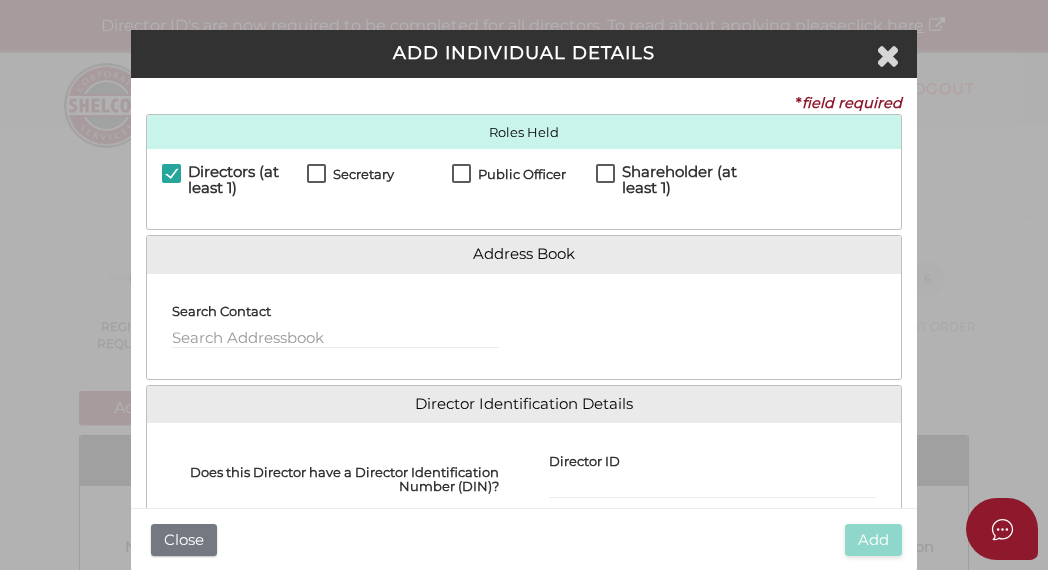 click on "Secretary" at bounding box center [350, 179] 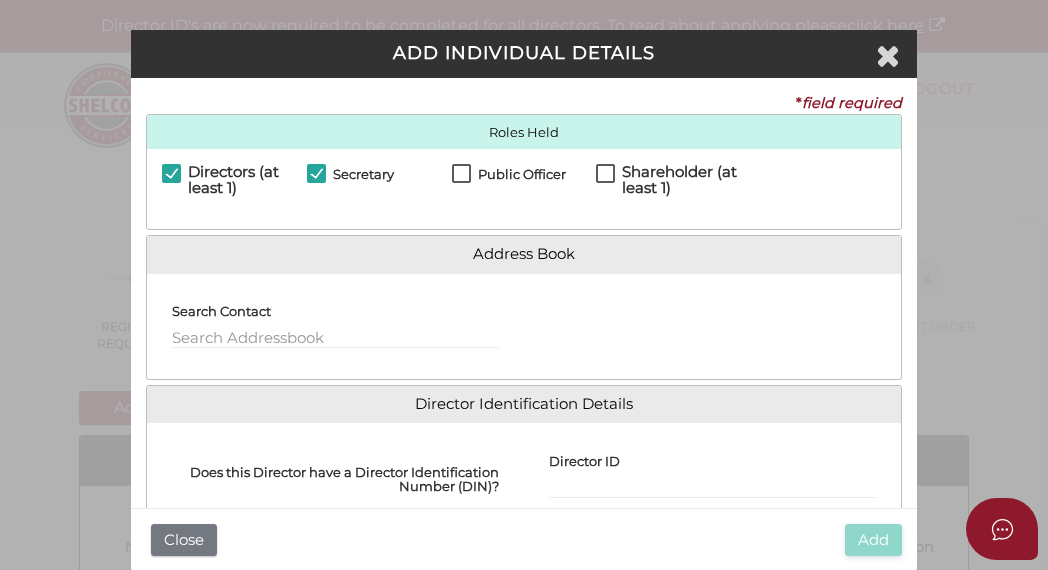 click on "Public Officer" at bounding box center (509, 179) 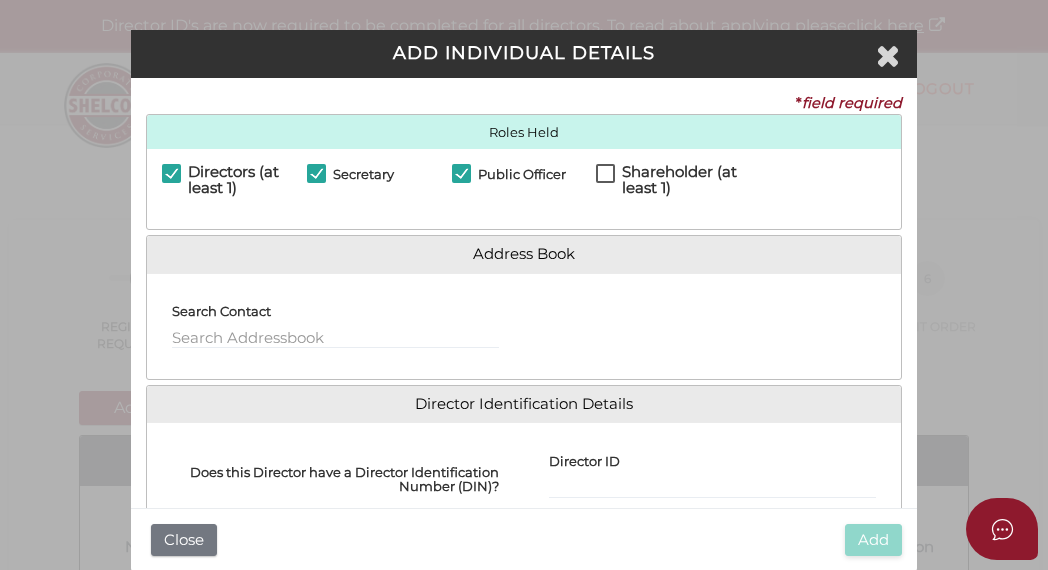 click on "Shareholder (at least 1)" at bounding box center (668, 176) 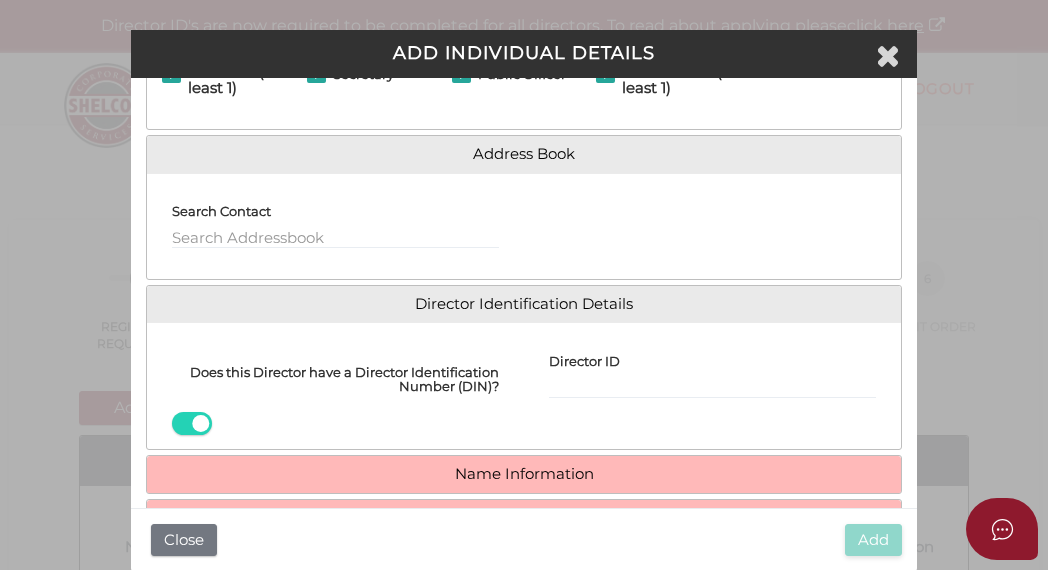 scroll, scrollTop: 200, scrollLeft: 0, axis: vertical 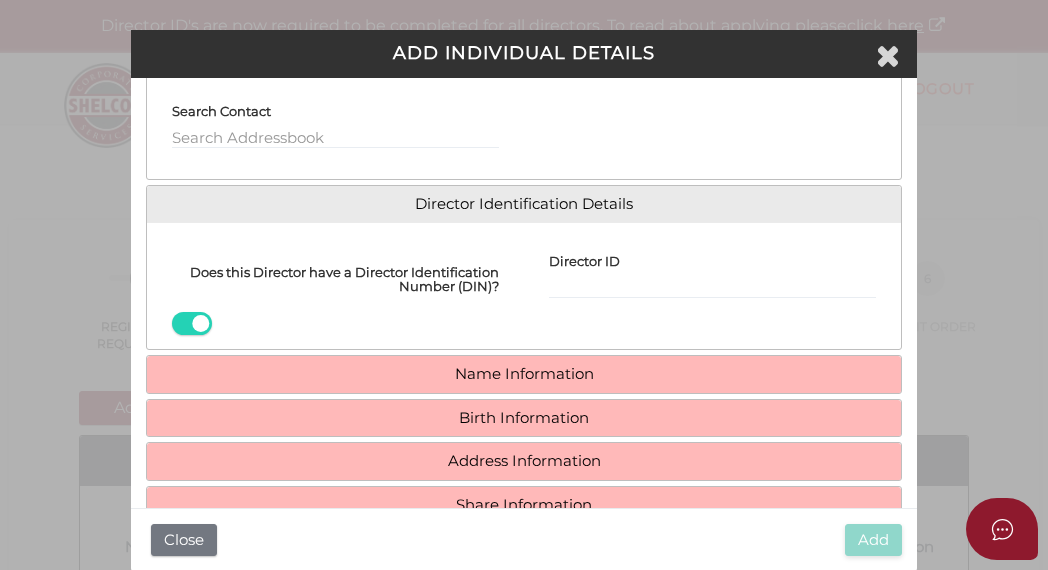 click on "Director ID" at bounding box center (584, 257) 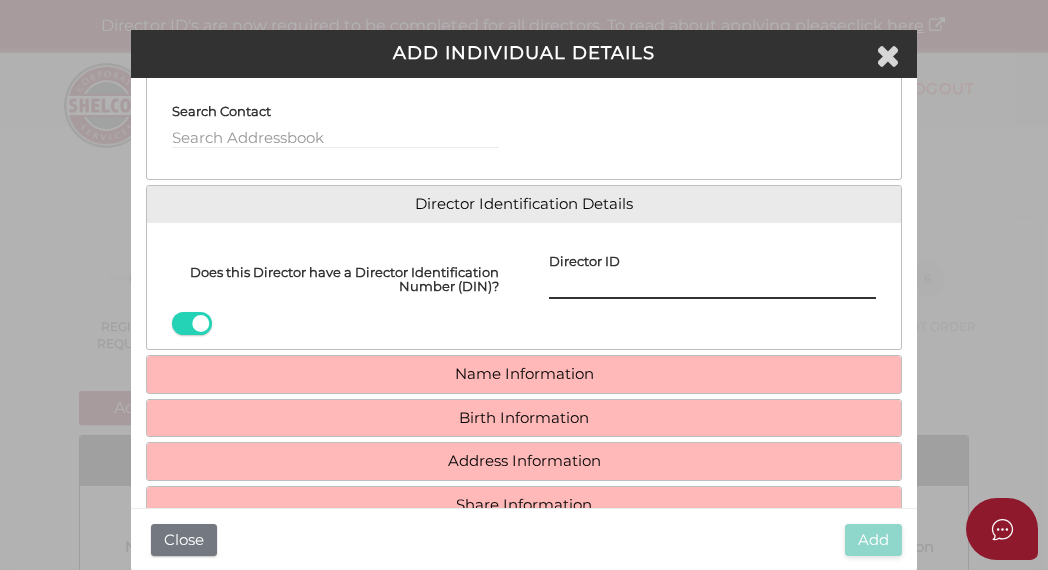 click on "Director ID" at bounding box center (712, 288) 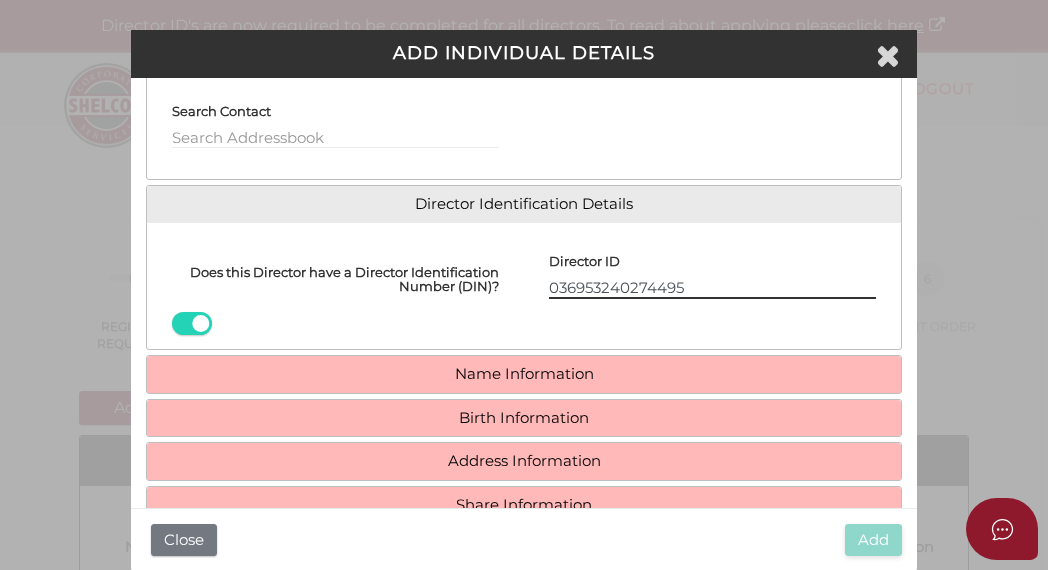 type on "036953240274495" 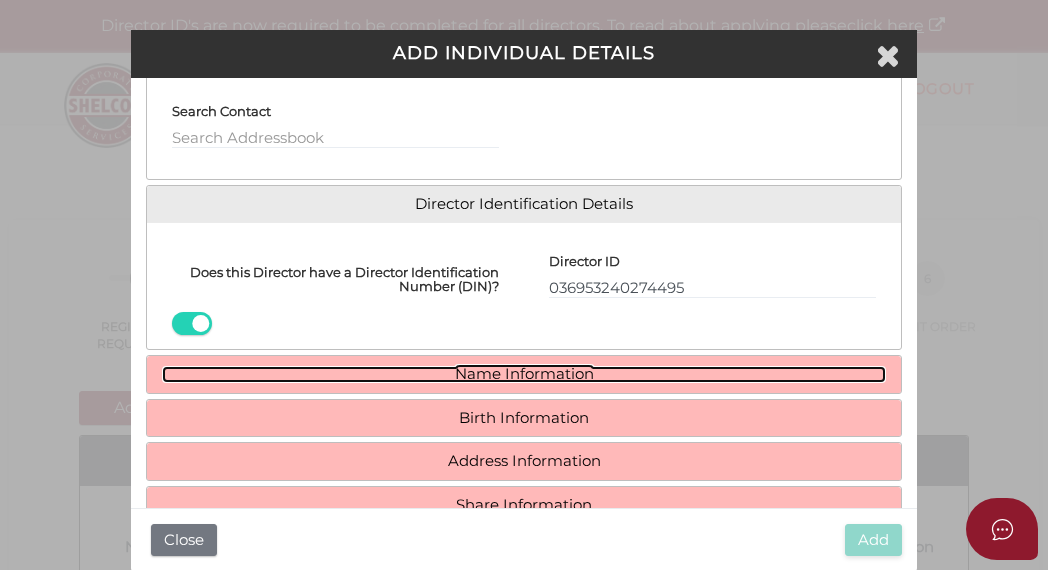 click on "Name Information" at bounding box center [524, 374] 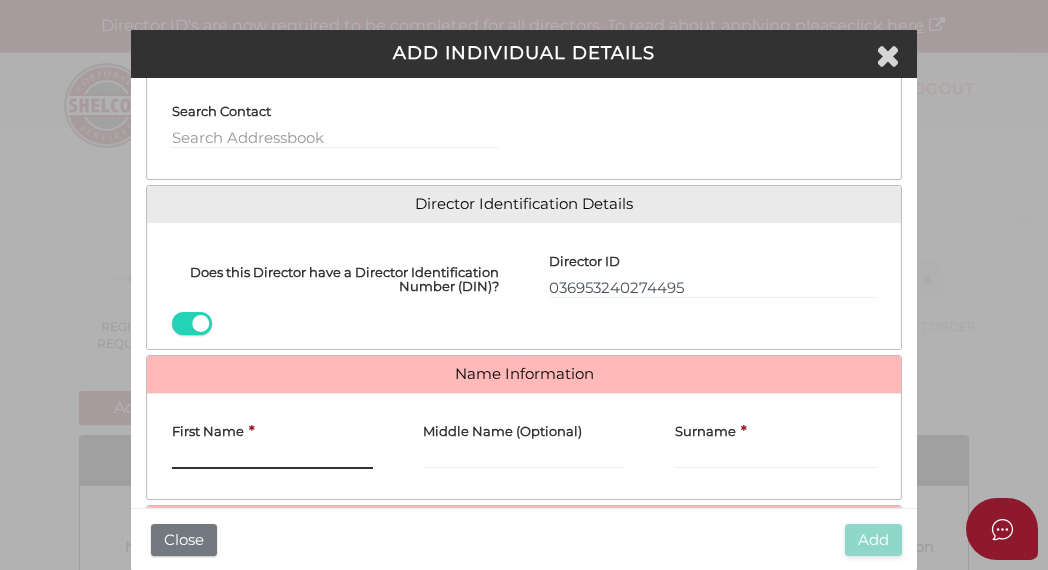 click on "First Name" at bounding box center (272, 458) 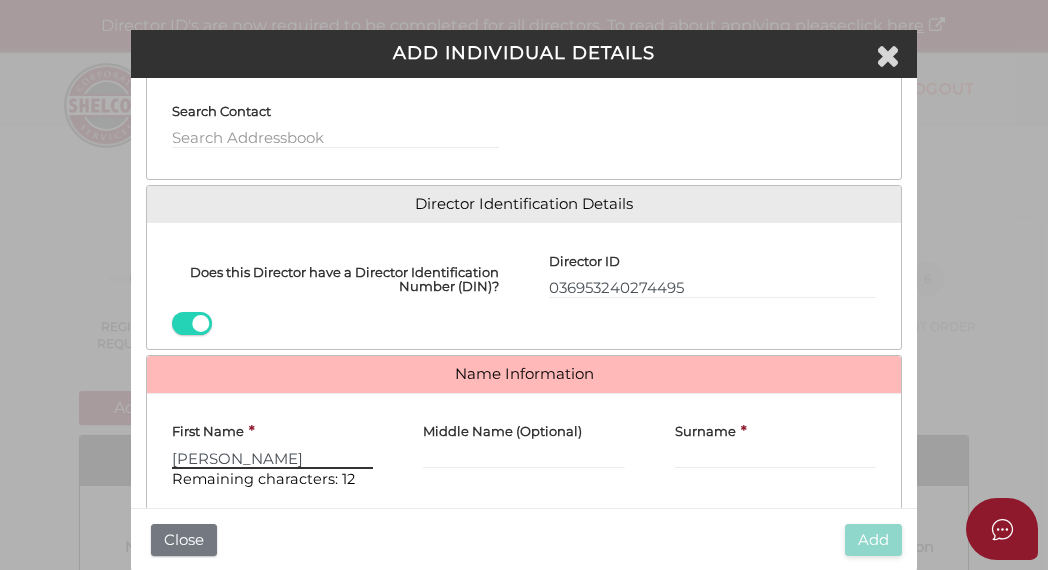 type on "Bee Ying" 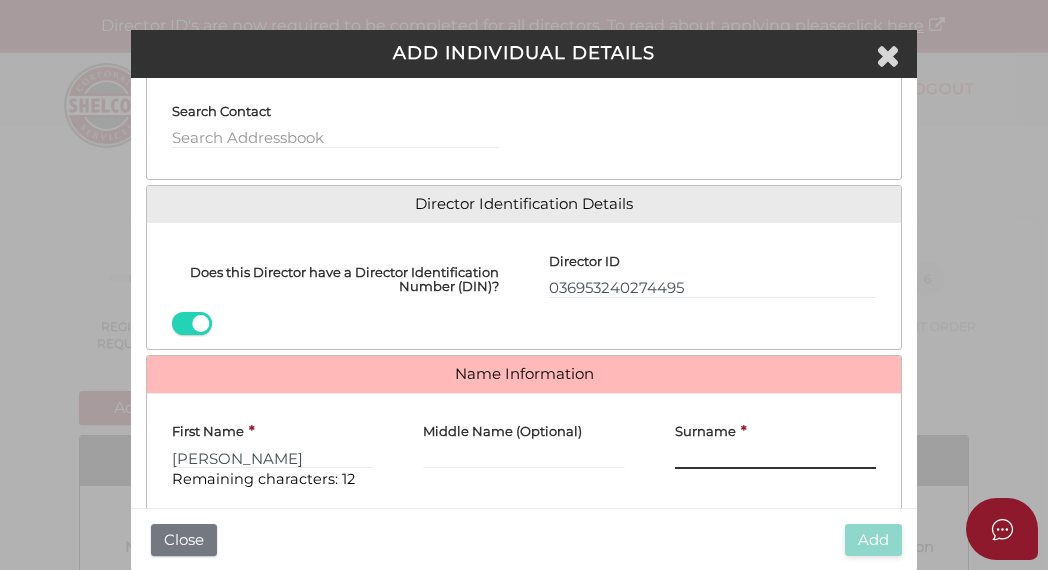click on "Surname" at bounding box center (775, 458) 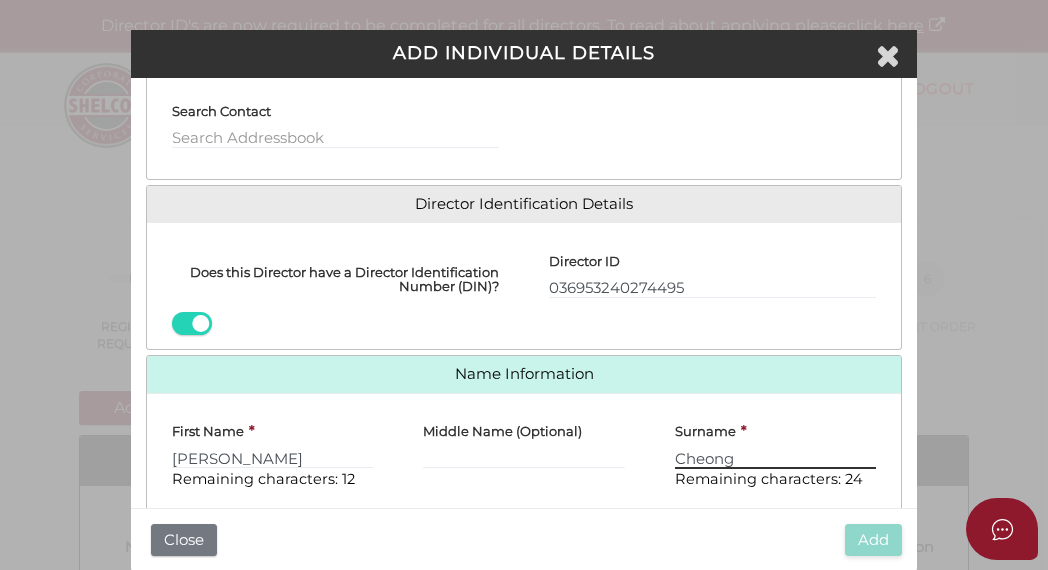 scroll, scrollTop: 300, scrollLeft: 0, axis: vertical 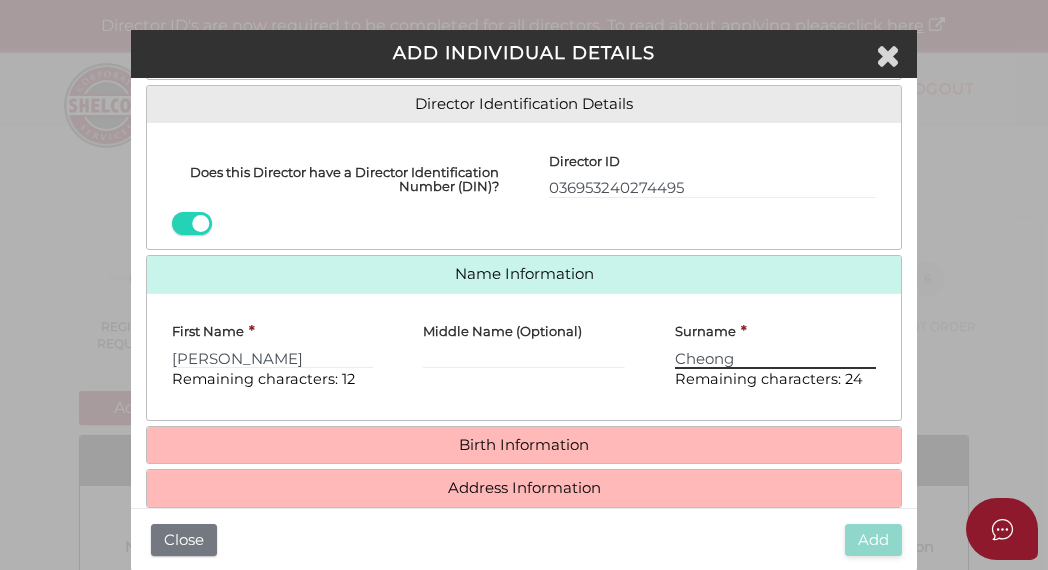 type on "Cheong" 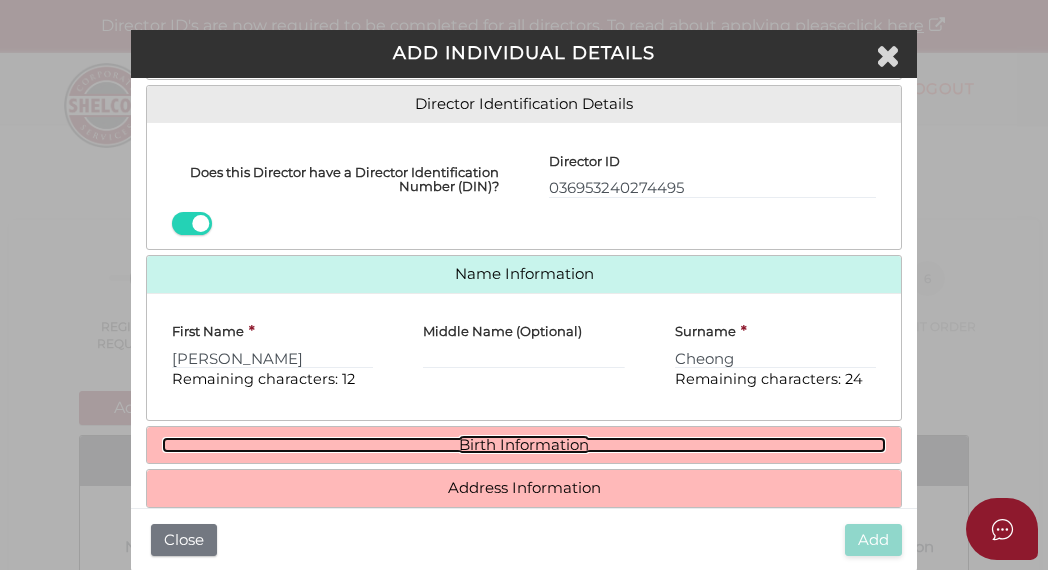 click on "Birth Information" at bounding box center (524, 445) 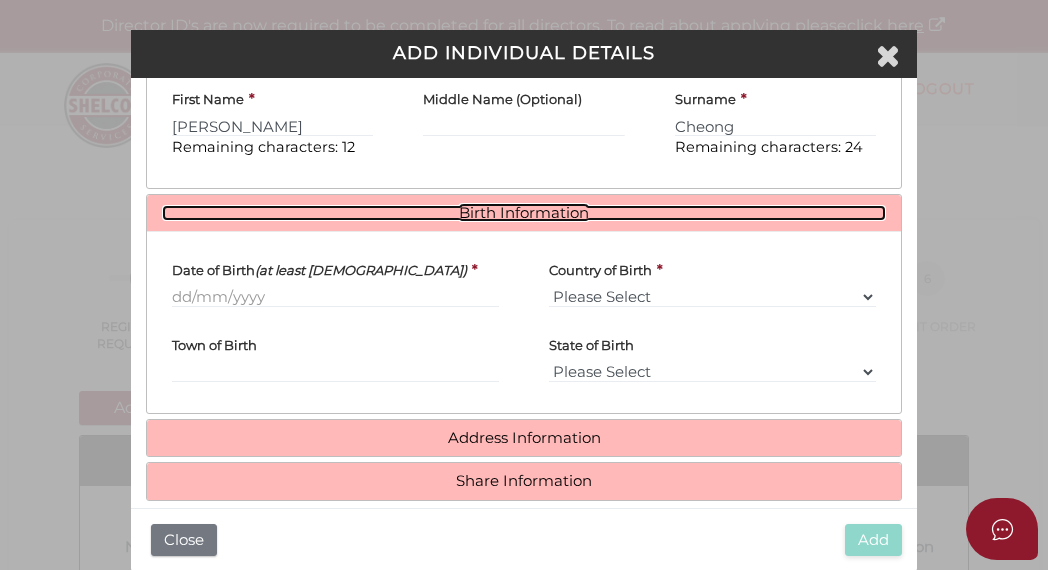 scroll, scrollTop: 550, scrollLeft: 0, axis: vertical 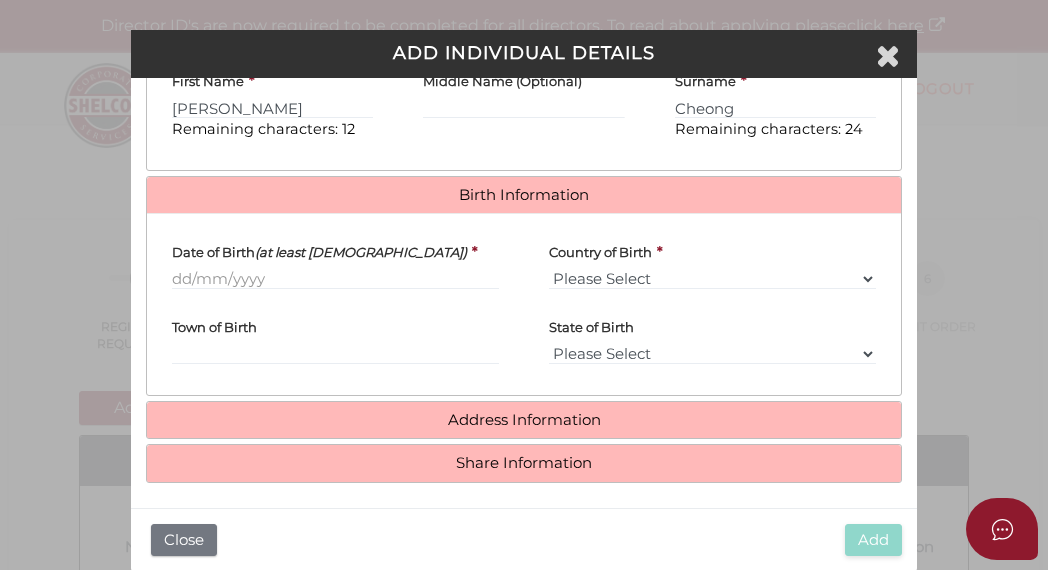 click on "Date of Birth  (at least 18 years old) *" at bounding box center (335, 266) 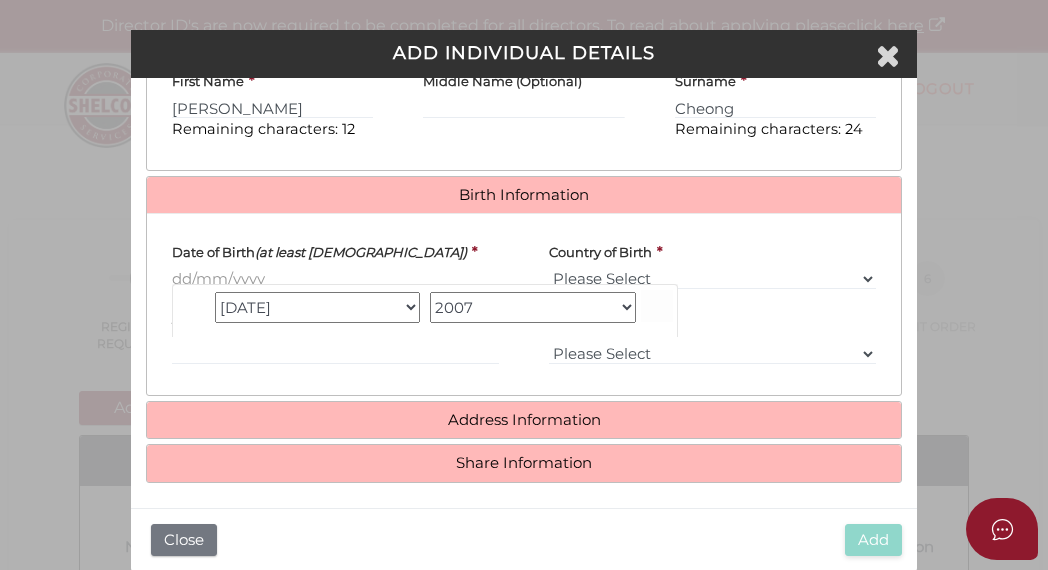 click on "Date of Birth  (at least 18 years old)" at bounding box center [335, 279] 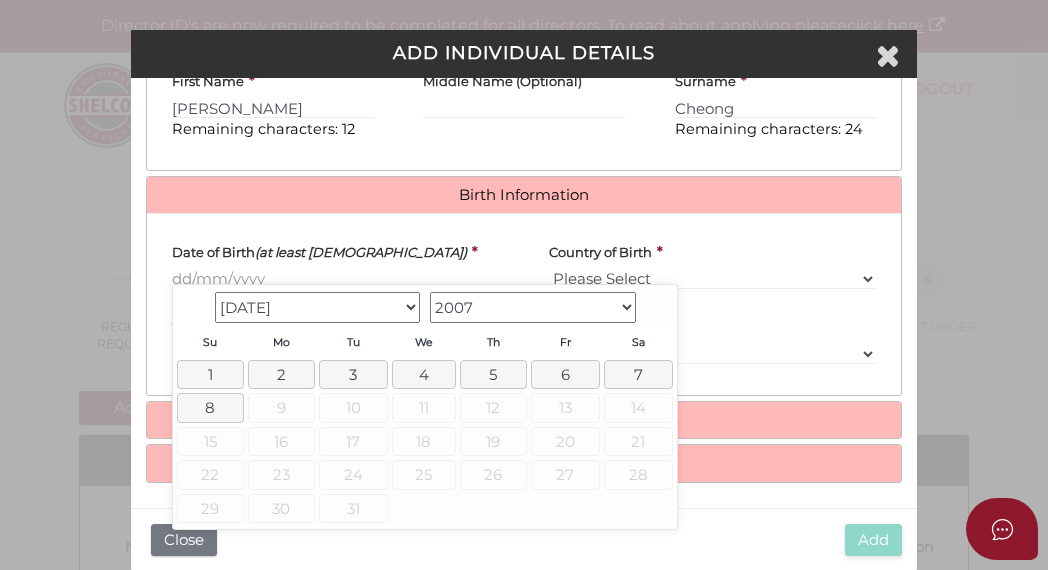 click on "Jan Feb Mar Apr May Jun Jul" at bounding box center [318, 307] 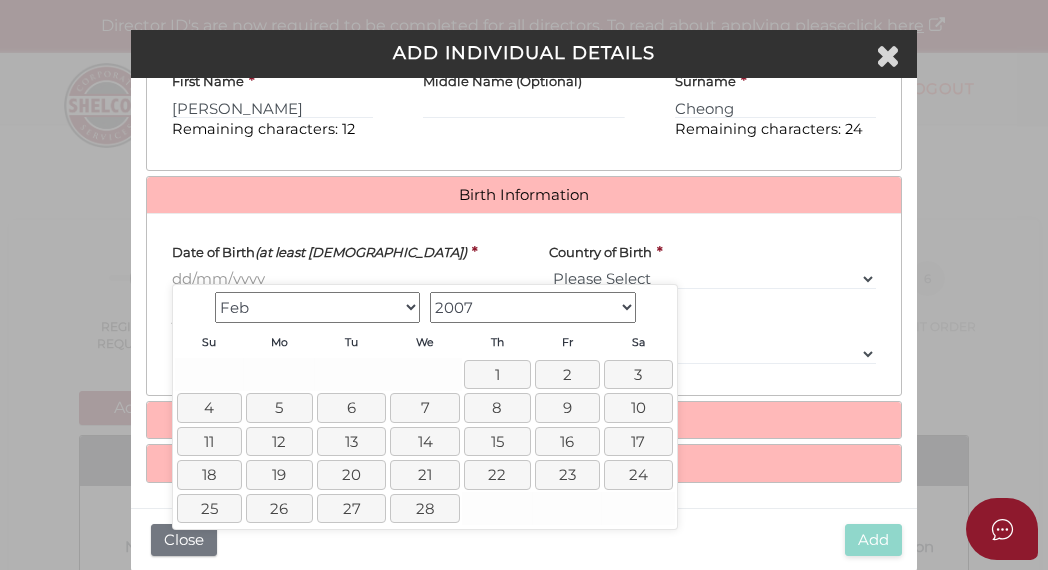 click on "1900 1901 1902 1903 1904 1905 1906 1907 1908 1909 1910 1911 1912 1913 1914 1915 1916 1917 1918 1919 1920 1921 1922 1923 1924 1925 1926 1927 1928 1929 1930 1931 1932 1933 1934 1935 1936 1937 1938 1939 1940 1941 1942 1943 1944 1945 1946 1947 1948 1949 1950 1951 1952 1953 1954 1955 1956 1957 1958 1959 1960 1961 1962 1963 1964 1965 1966 1967 1968 1969 1970 1971 1972 1973 1974 1975 1976 1977 1978 1979 1980 1981 1982 1983 1984 1985 1986 1987 1988 1989 1990 1991 1992 1993 1994 1995 1996 1997 1998 1999 2000 2001 2002 2003 2004 2005 2006 2007" at bounding box center [533, 307] 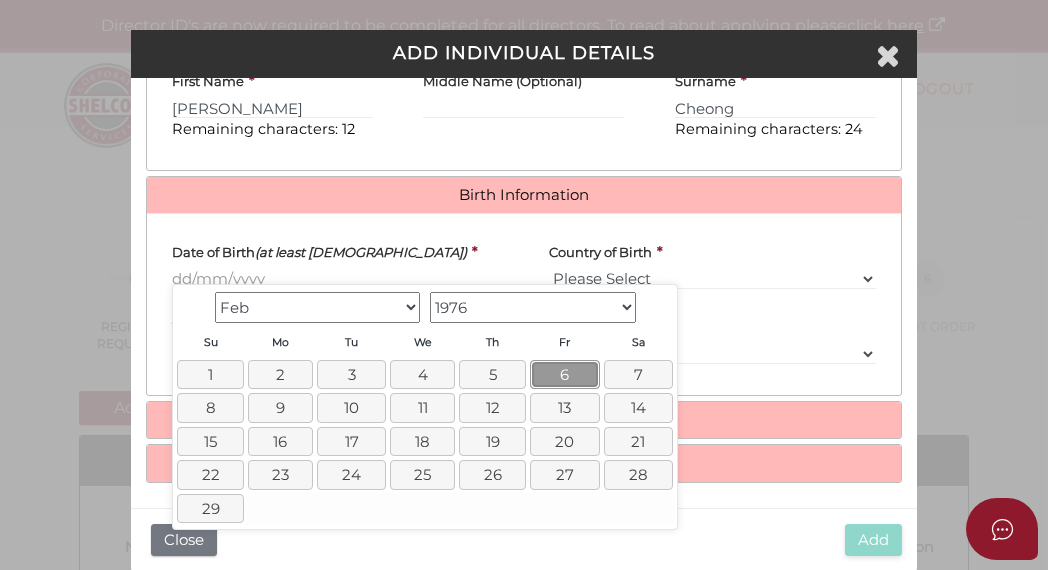 click on "6" at bounding box center (564, 374) 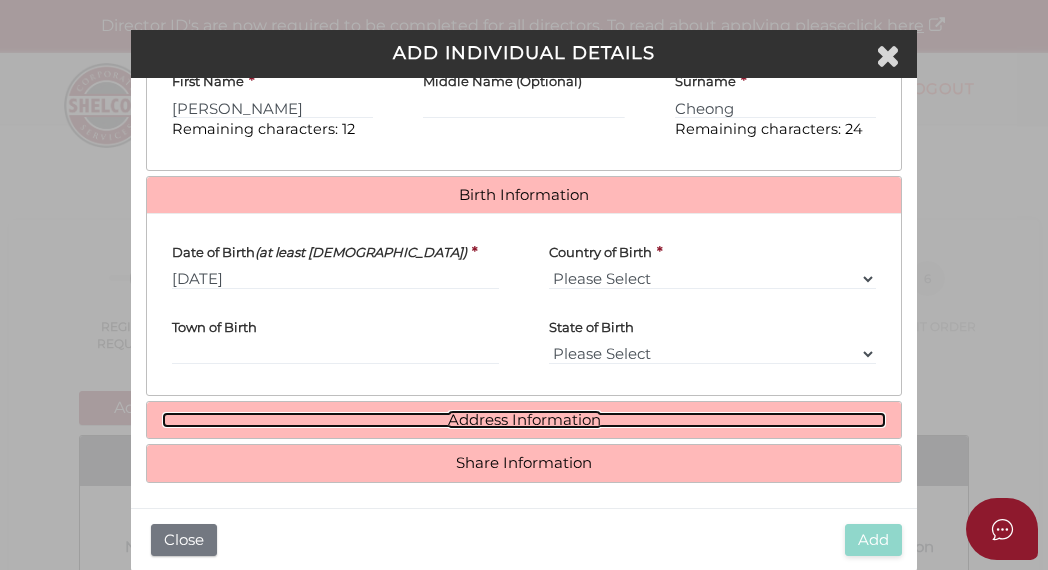 click on "Address Information" at bounding box center (524, 420) 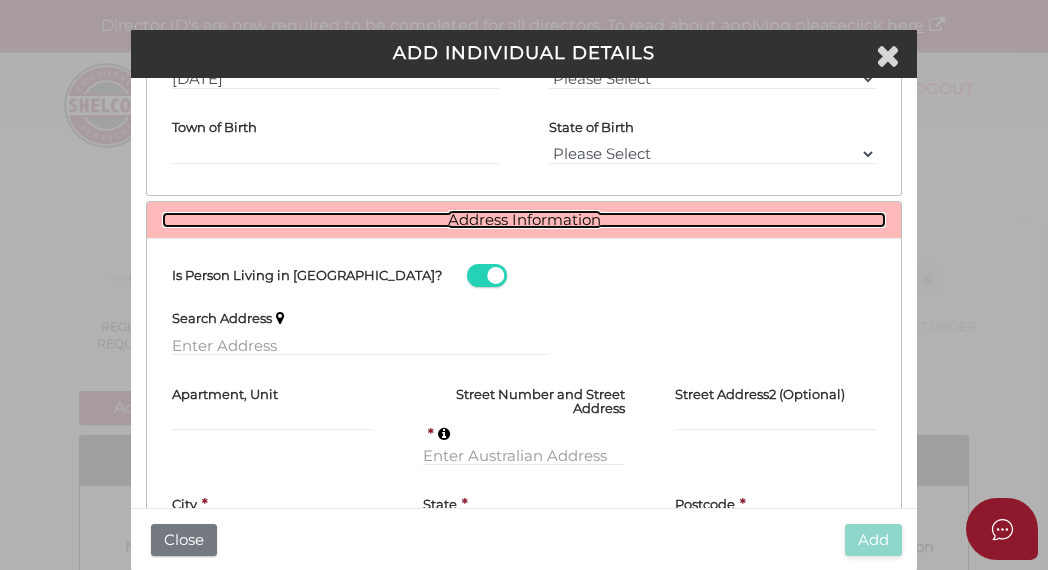 scroll, scrollTop: 850, scrollLeft: 0, axis: vertical 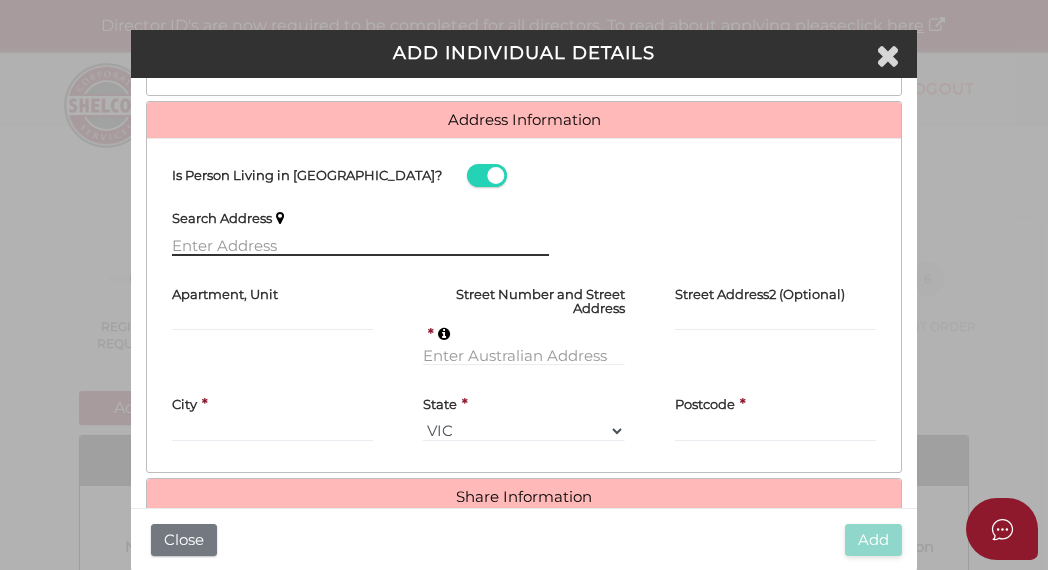 click at bounding box center (360, 245) 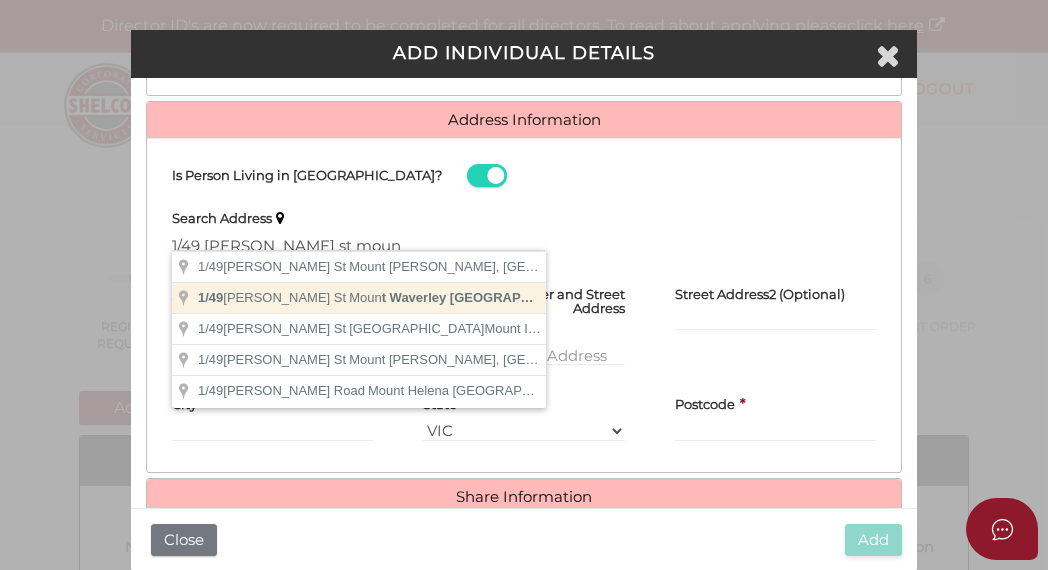 type on "1/49 Alice St, Mount Waverley VIC, Australia" 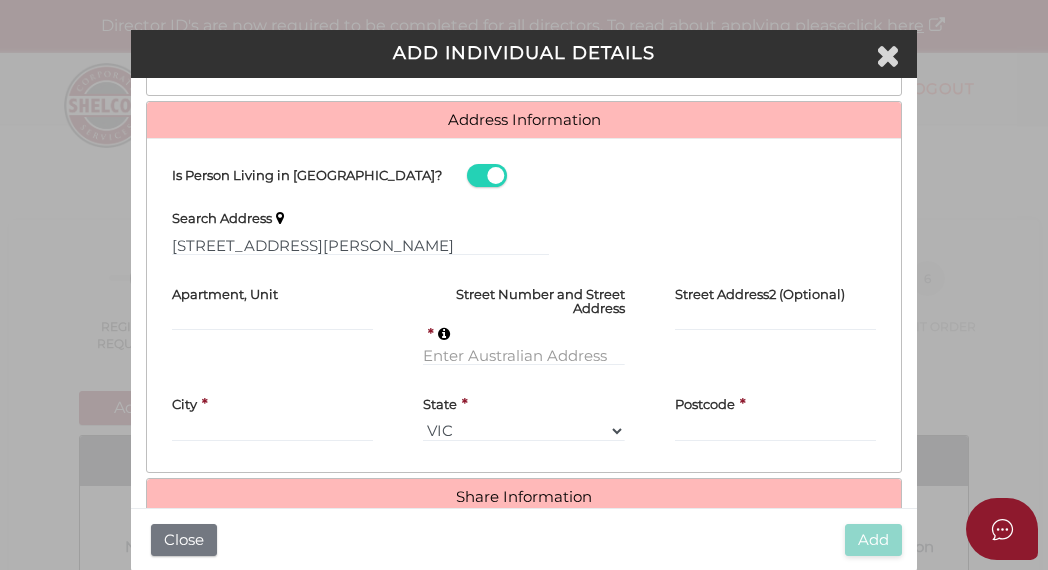 type 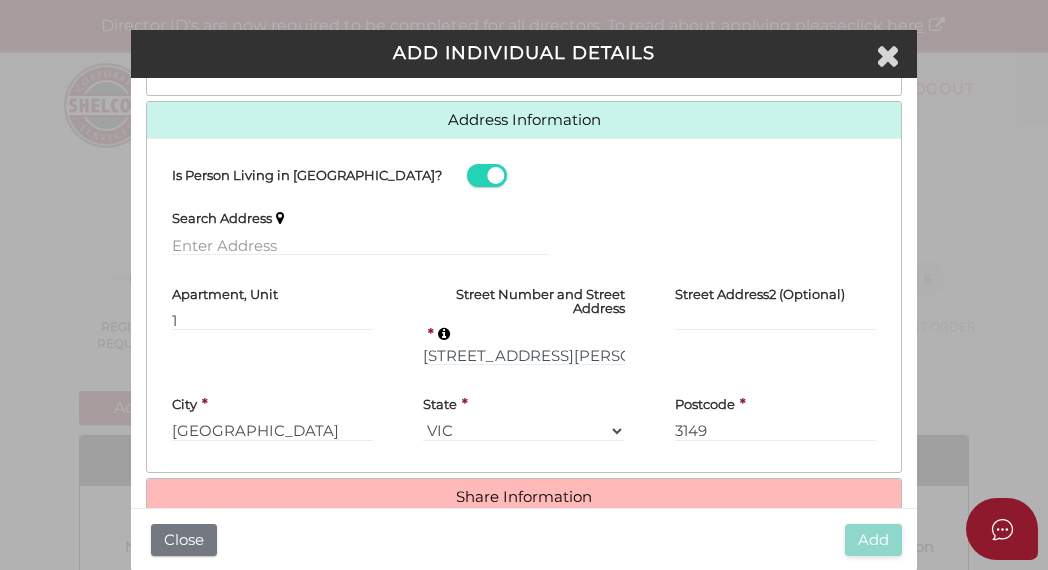 scroll, scrollTop: 883, scrollLeft: 0, axis: vertical 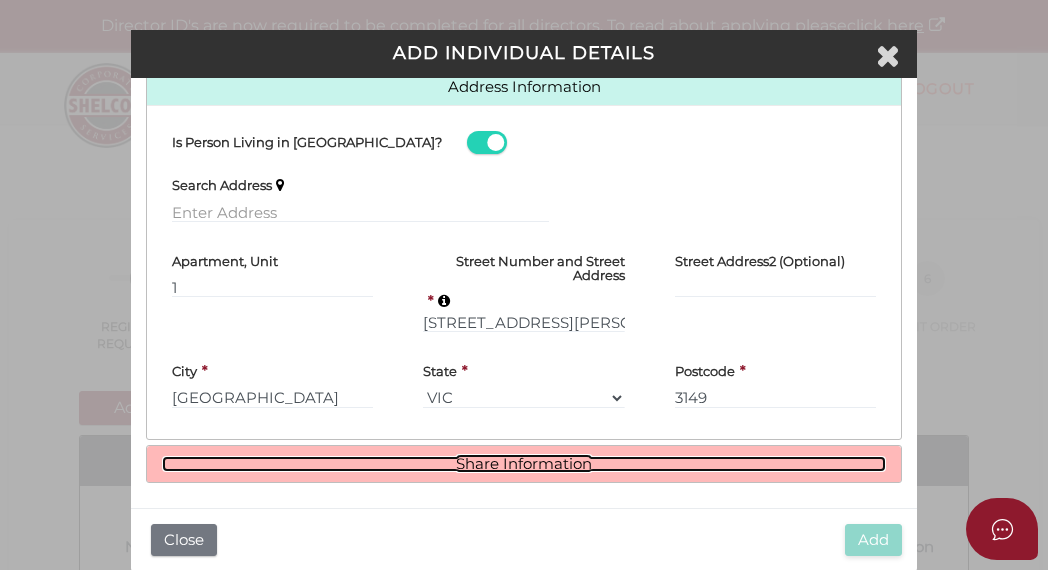 click on "Share Information" at bounding box center [524, 464] 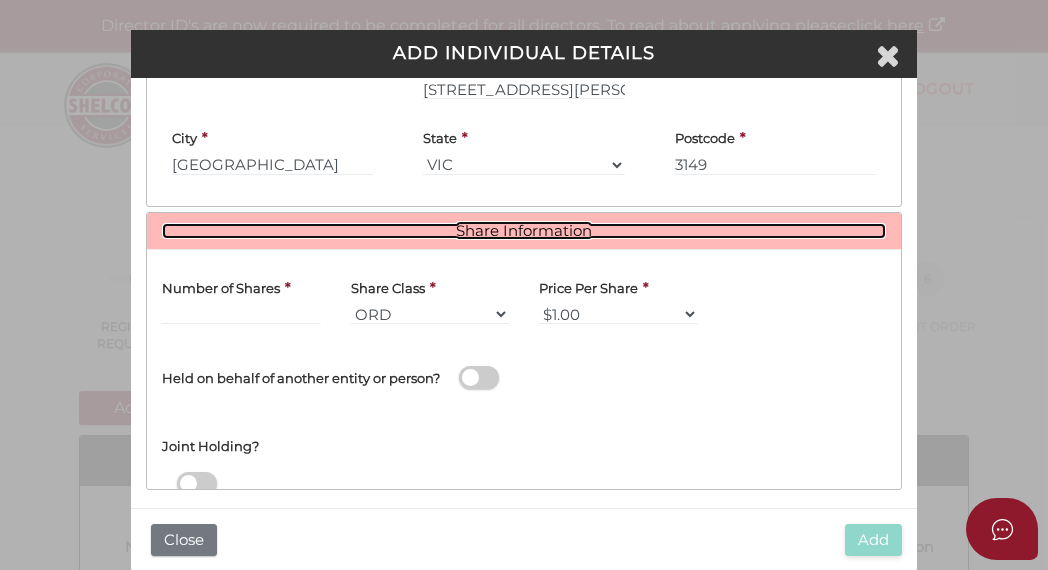 scroll, scrollTop: 1122, scrollLeft: 0, axis: vertical 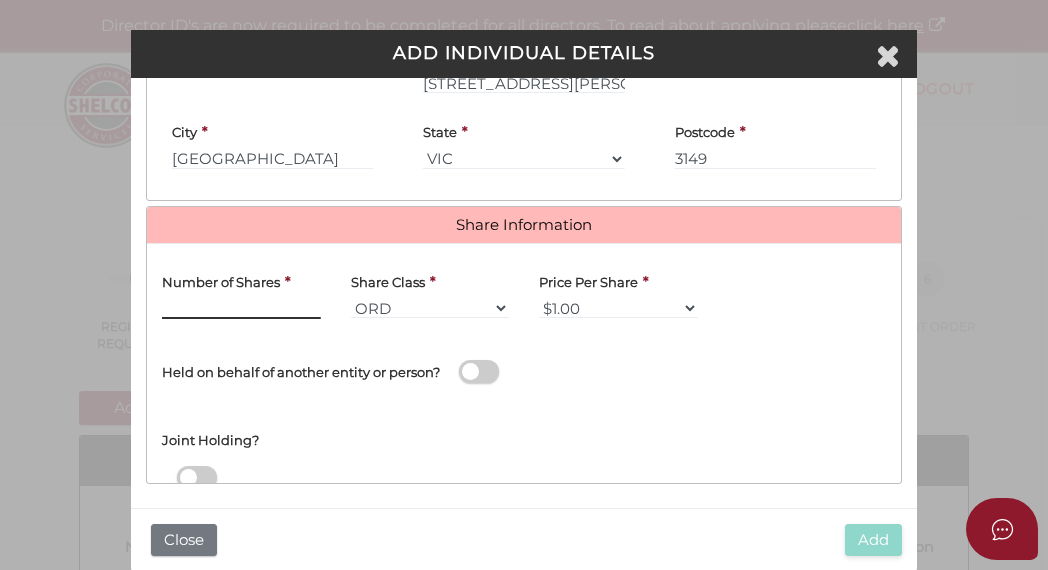 click at bounding box center (241, 308) 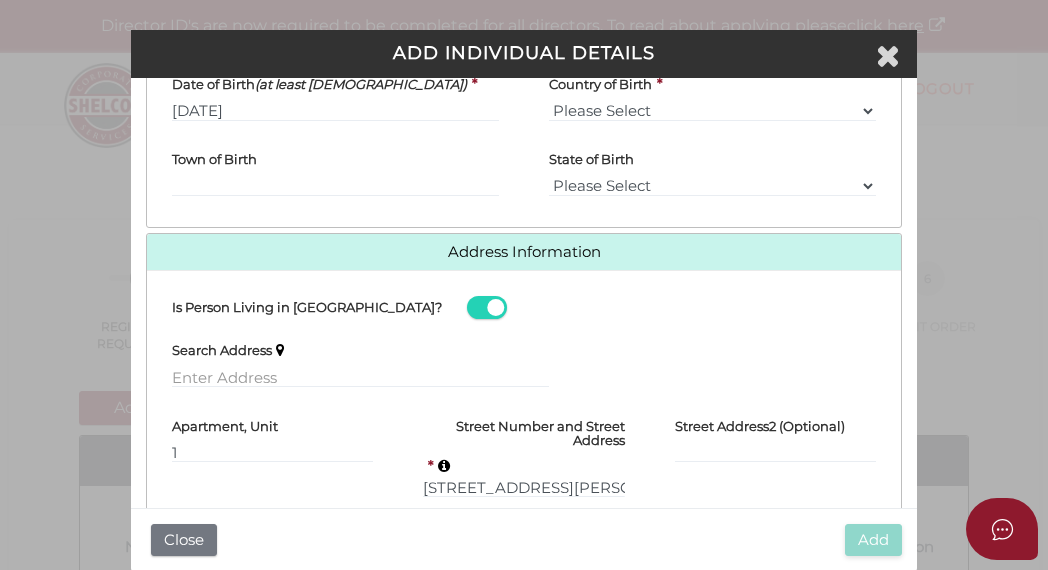 scroll, scrollTop: 622, scrollLeft: 0, axis: vertical 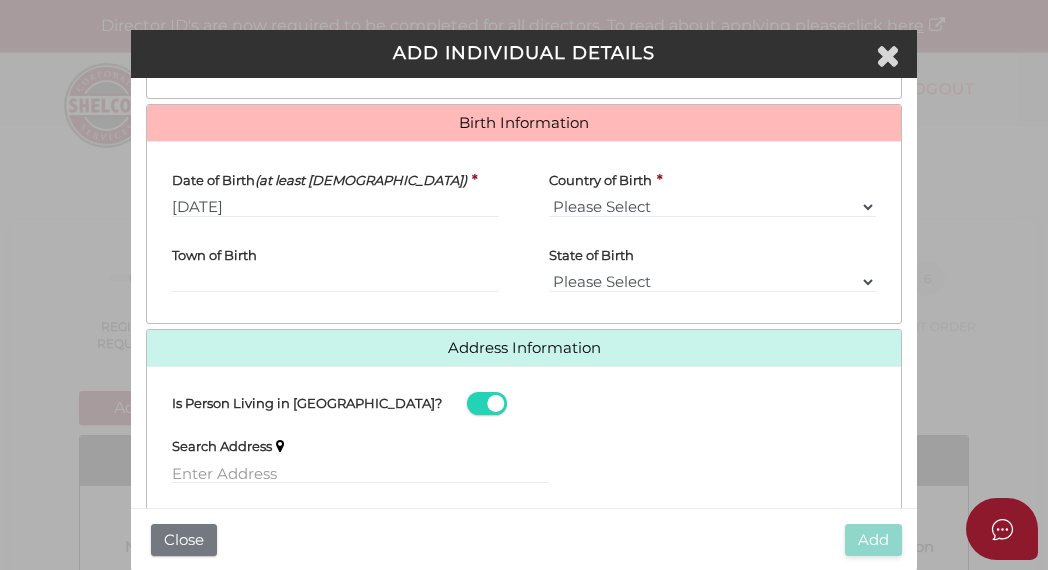 type on "120" 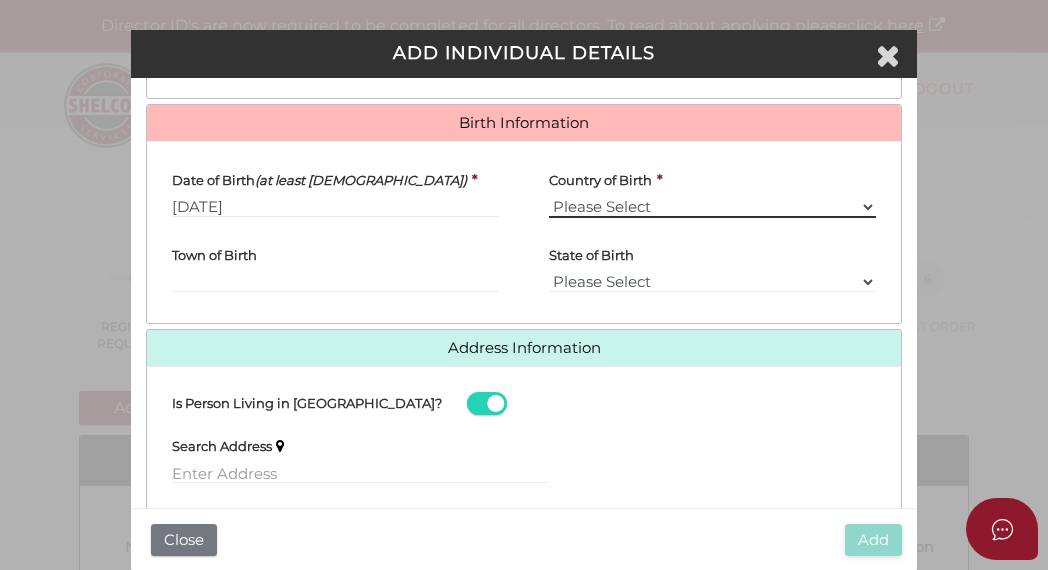 click on "Please Select
v Australia
Afghanistan
Albania
Algeria
American Samoa
Andorra
Angola
Anguilla
Antarctica
Antigua and Barbuda
Argentina
Armenia
Aruba
Austria
Azerbaijan
Bahamas
Bahrain
Bangladesh
Barbados
Belarus
Belgium
Belize
Benin
Bermuda
Bhutan
Bolivia
Bosnia and Herzegovina
Botswana
Bouvet Island
Brazil
British Indian Ocean Territory
Brunei Darussalam
Bulgaria
Burkina Faso
Burundi
Cambodia
Cameroon
Canada
Cape verde
Cayman Islands
Central African Republic
Chad
Chile
China
Christmas Island
Cocos (Keeling) Islands
Colombia
Comoros
Congo
Congo, the Democratic Republic of the
Cook Islands
Costa Rica
Cote D'ivoire
Croatia
Cuba
Cyprus
Czech Republic
Denmark
Djibouti
Dominica
Dominican Republic
Ecuador
Egypt
El Salvador
Equatorial Guinea
Eritrea
Estonia
Ethiopia
Falkland Islands (Malvinas)
Faroe Islands
Fiji
Finland
France
French Guiana" at bounding box center [712, 207] 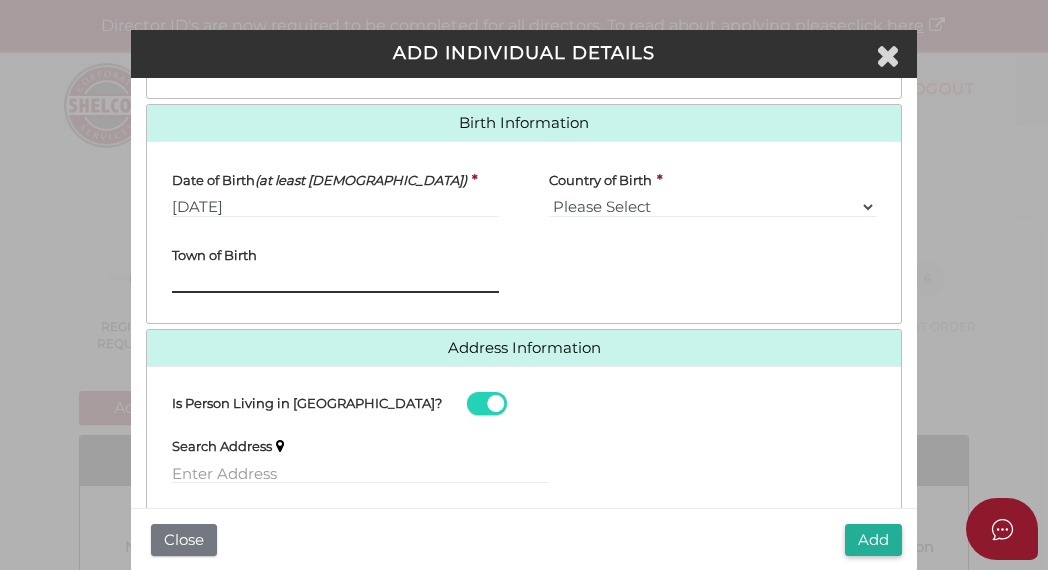click on "Town of Birth" at bounding box center (335, 282) 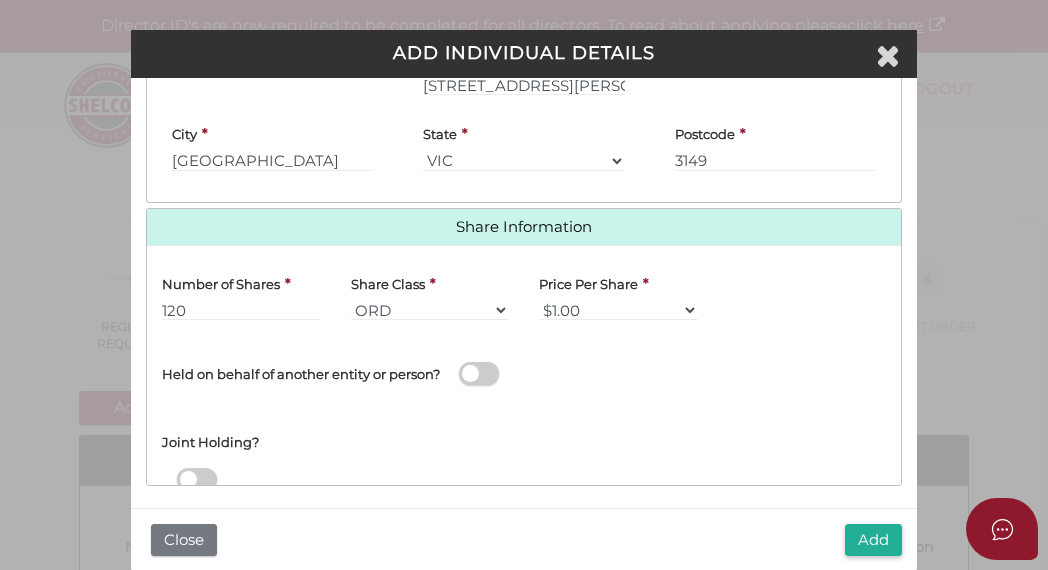 scroll, scrollTop: 1122, scrollLeft: 0, axis: vertical 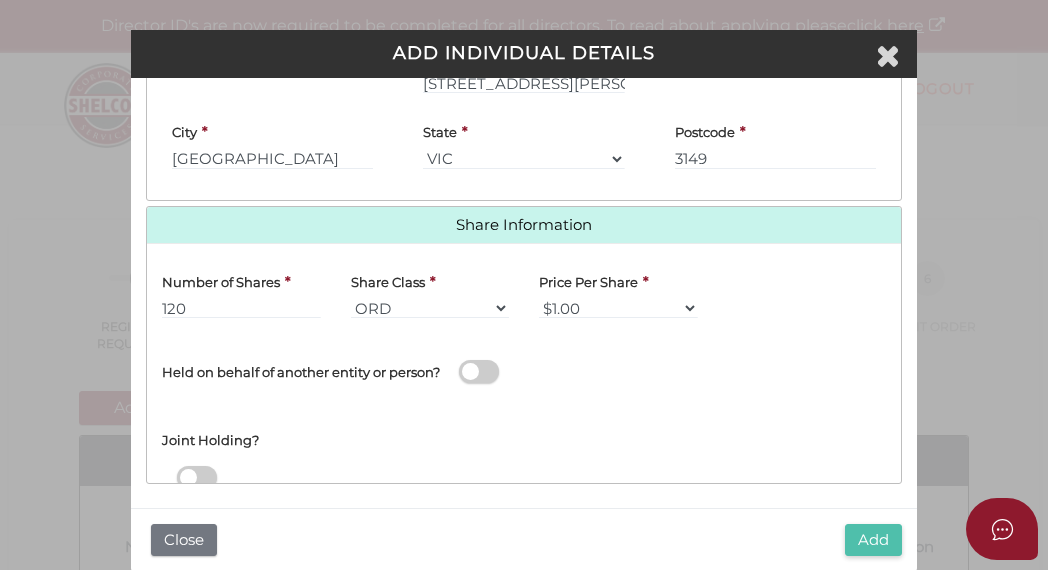 type on "Kuching" 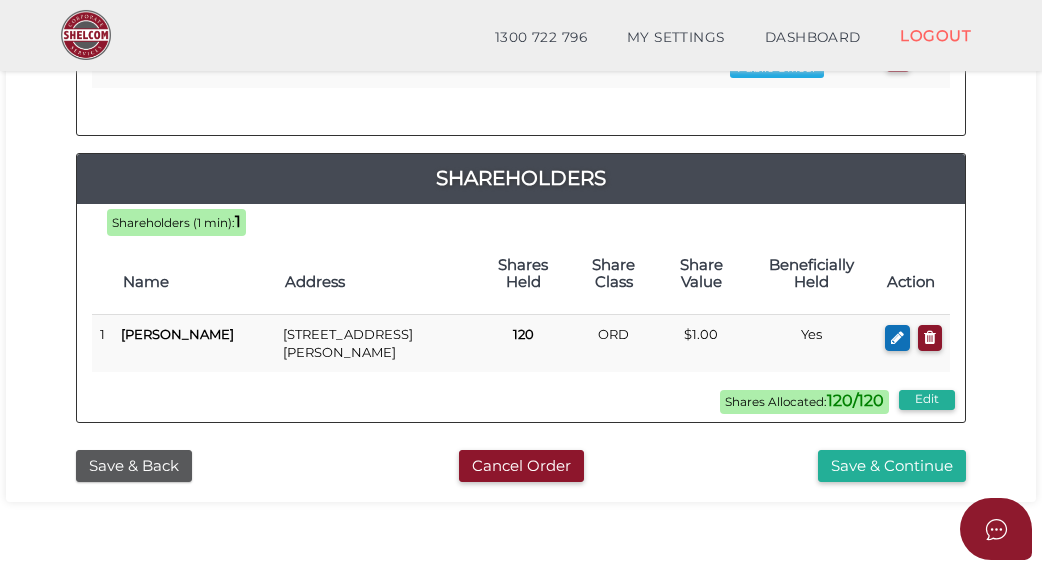 scroll, scrollTop: 600, scrollLeft: 0, axis: vertical 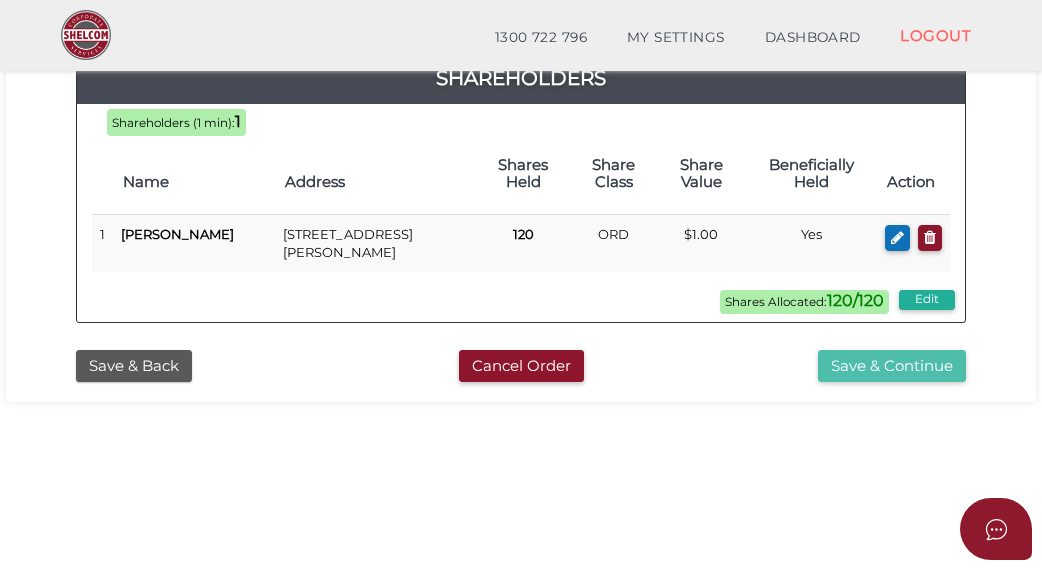 click on "Save & Continue" at bounding box center (892, 366) 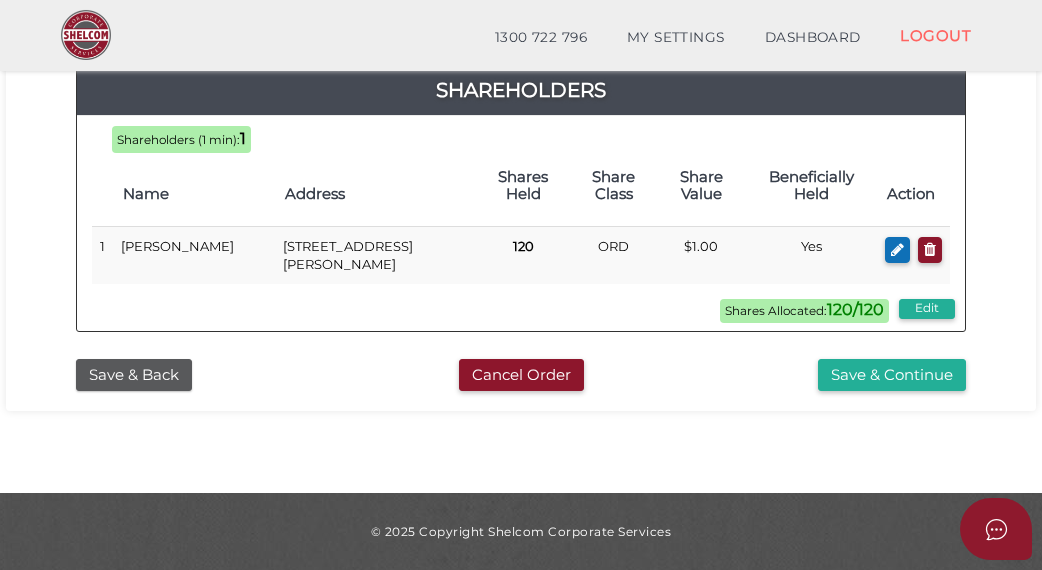 scroll, scrollTop: 1257, scrollLeft: 0, axis: vertical 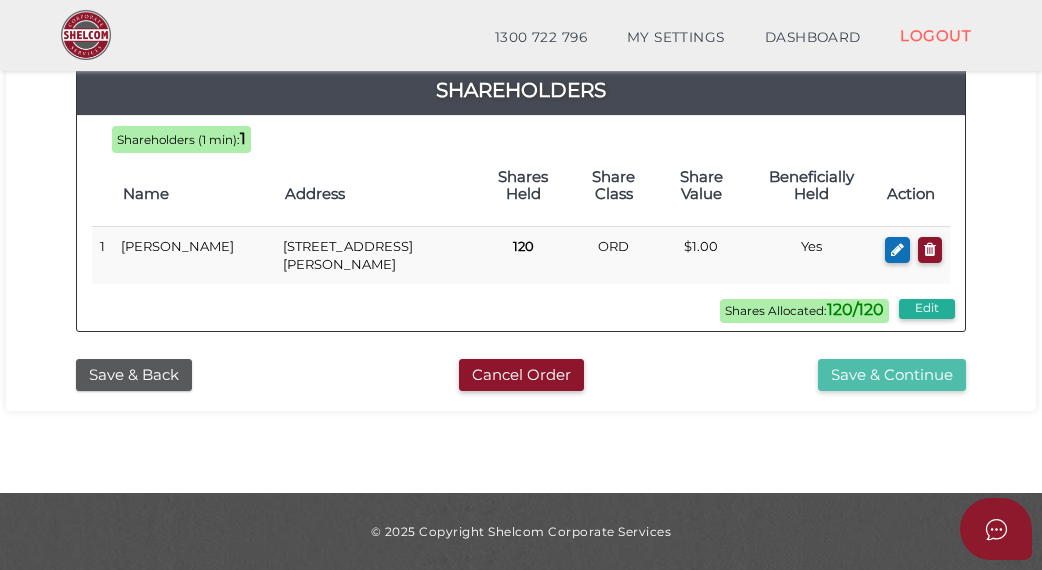 click on "Save & Continue" at bounding box center [892, 375] 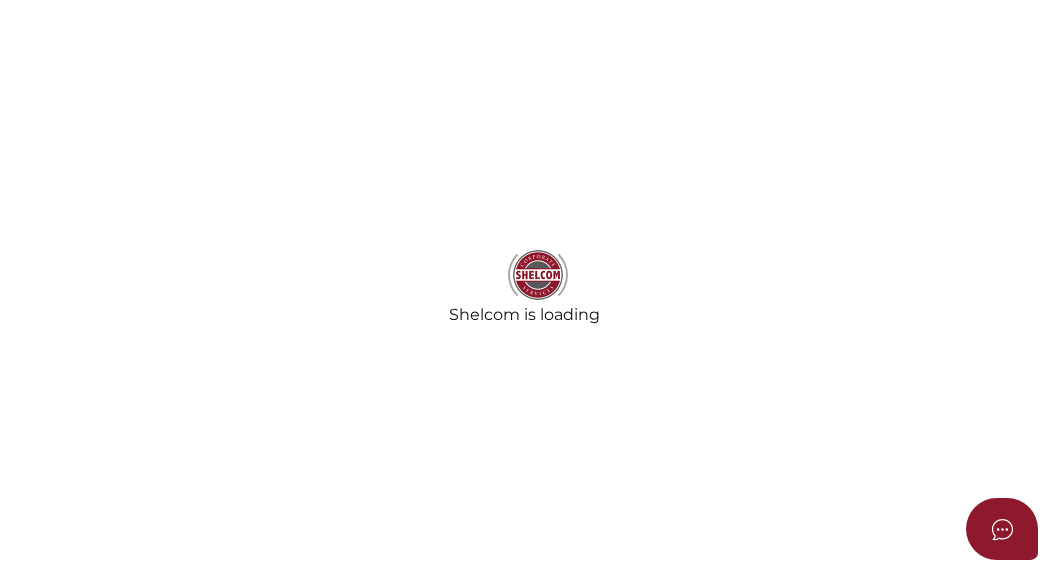 select on "Comb Binding" 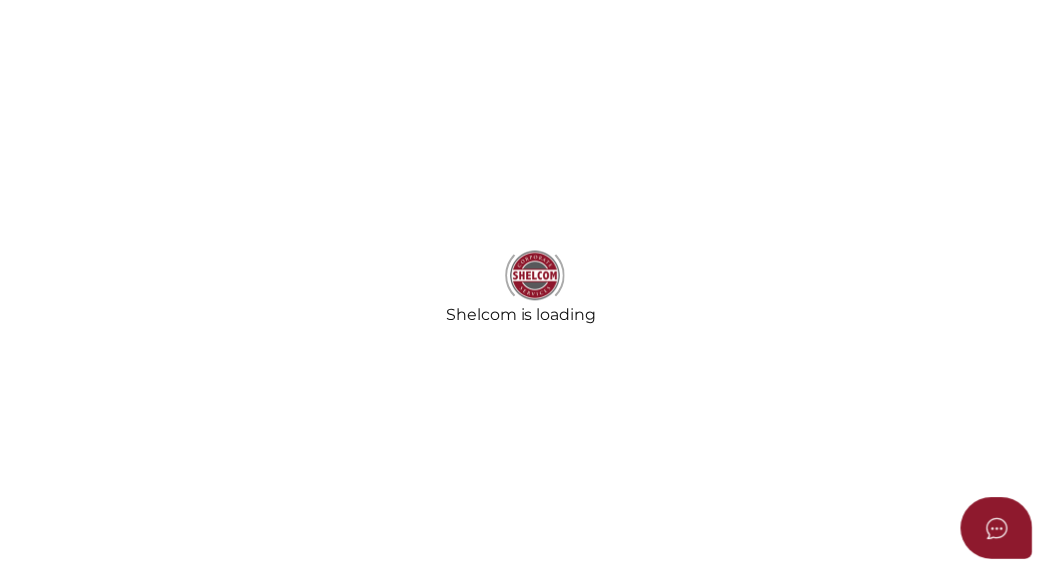 scroll, scrollTop: 0, scrollLeft: 0, axis: both 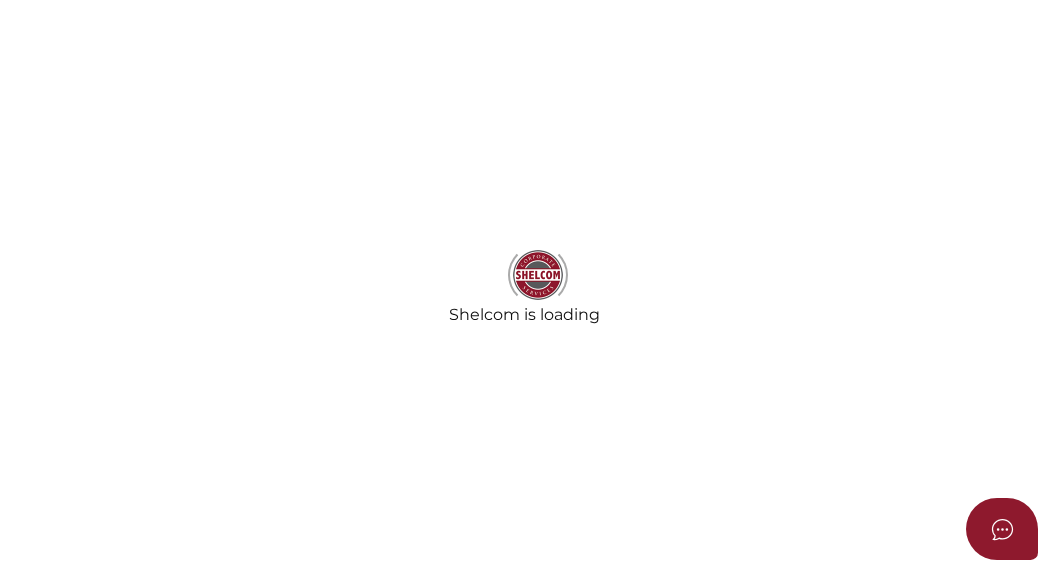 radio on "true" 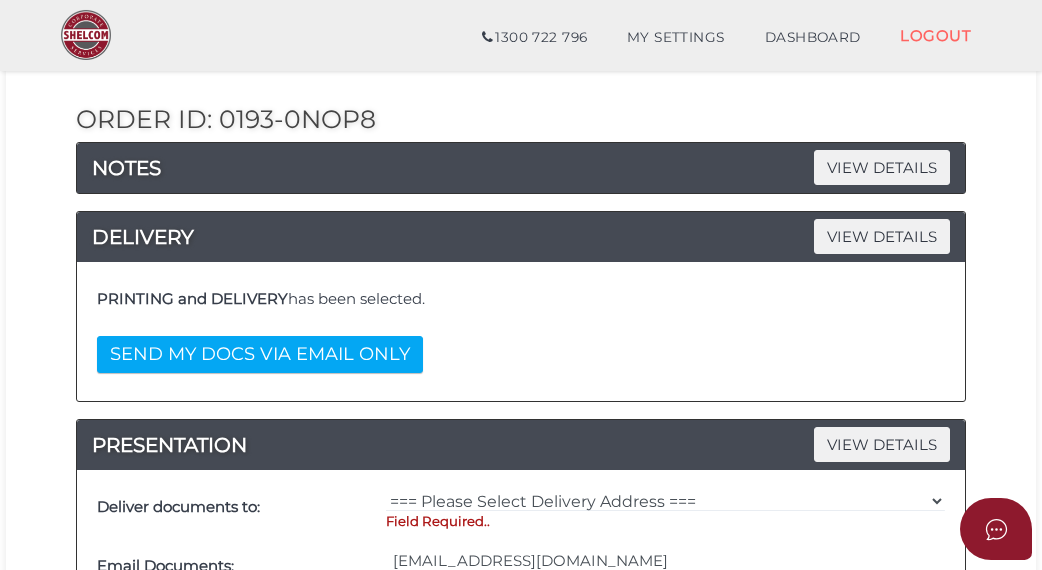 scroll, scrollTop: 200, scrollLeft: 0, axis: vertical 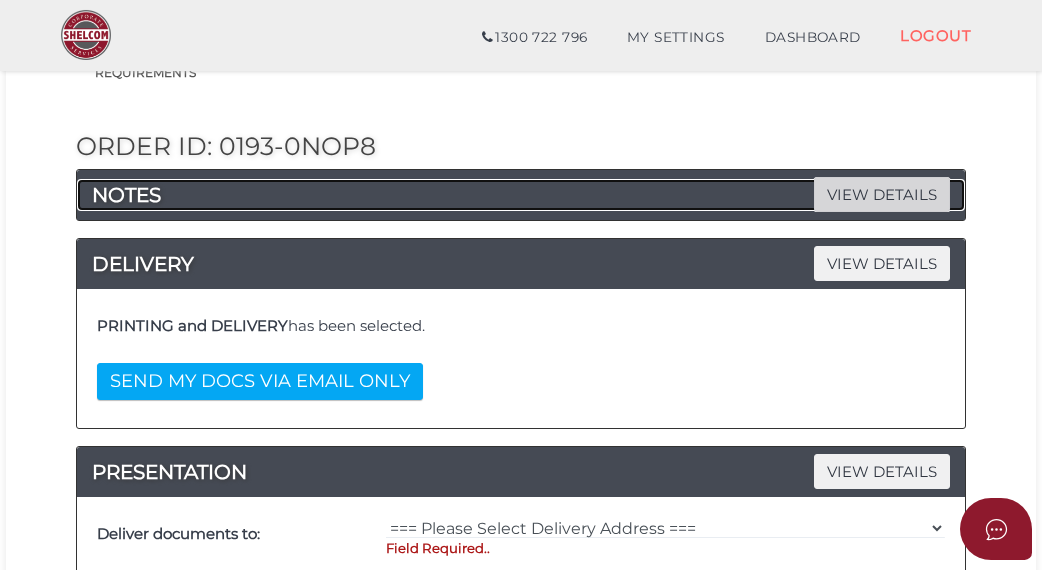 click on "VIEW DETAILS" at bounding box center (882, 194) 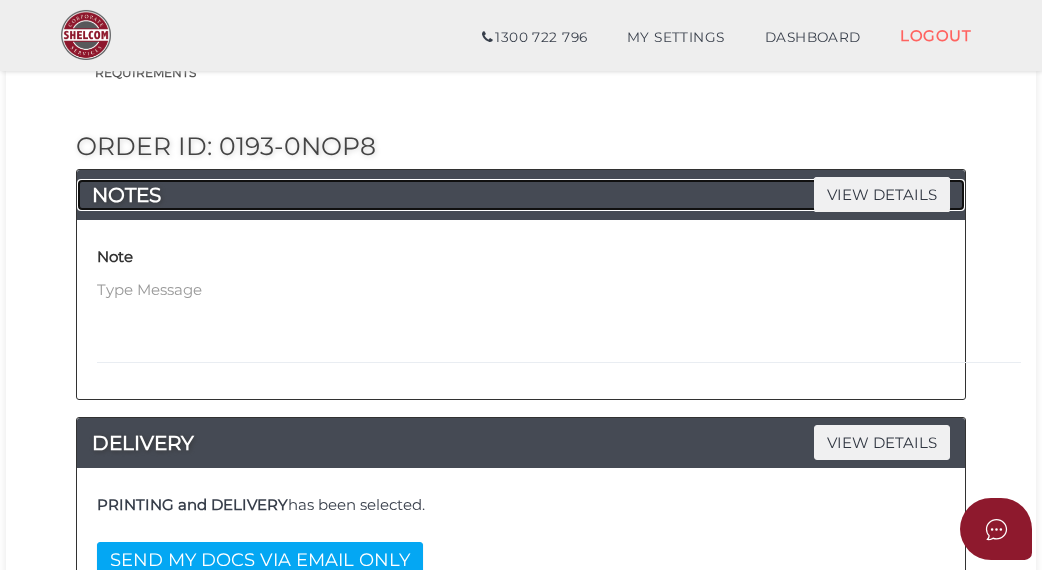 scroll, scrollTop: 300, scrollLeft: 0, axis: vertical 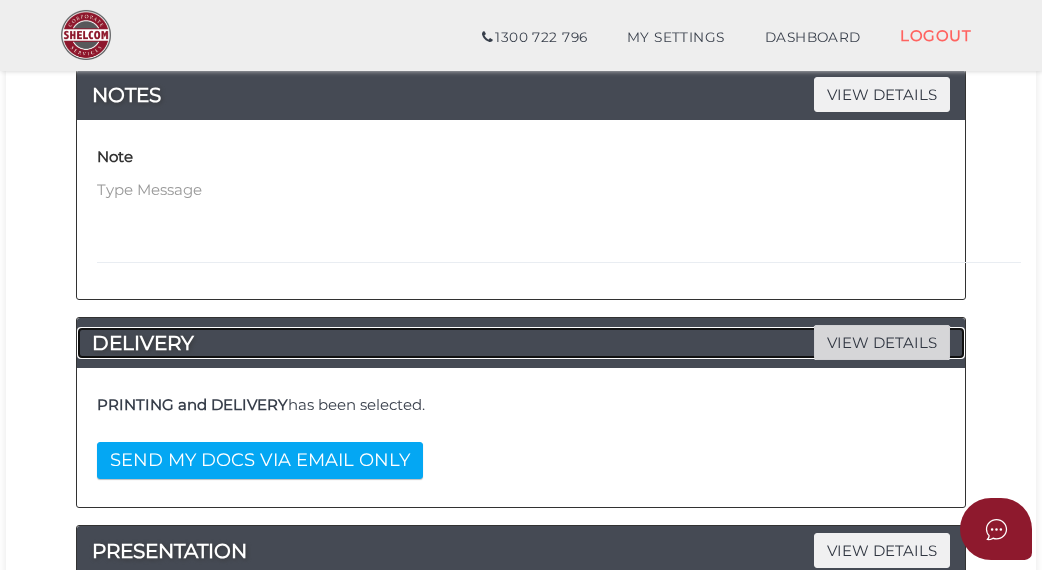 click on "VIEW DETAILS" at bounding box center (882, 342) 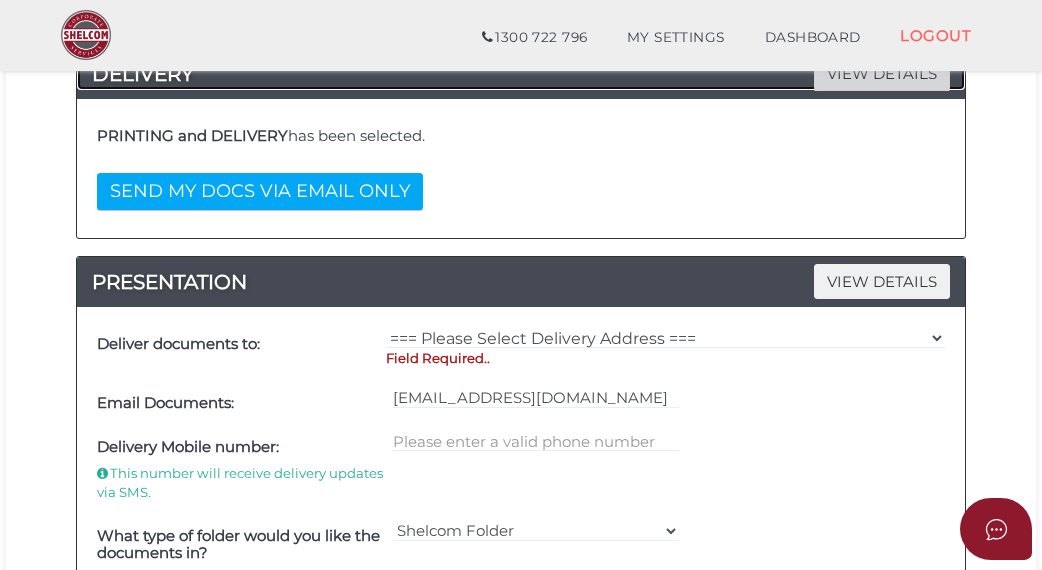 scroll, scrollTop: 600, scrollLeft: 0, axis: vertical 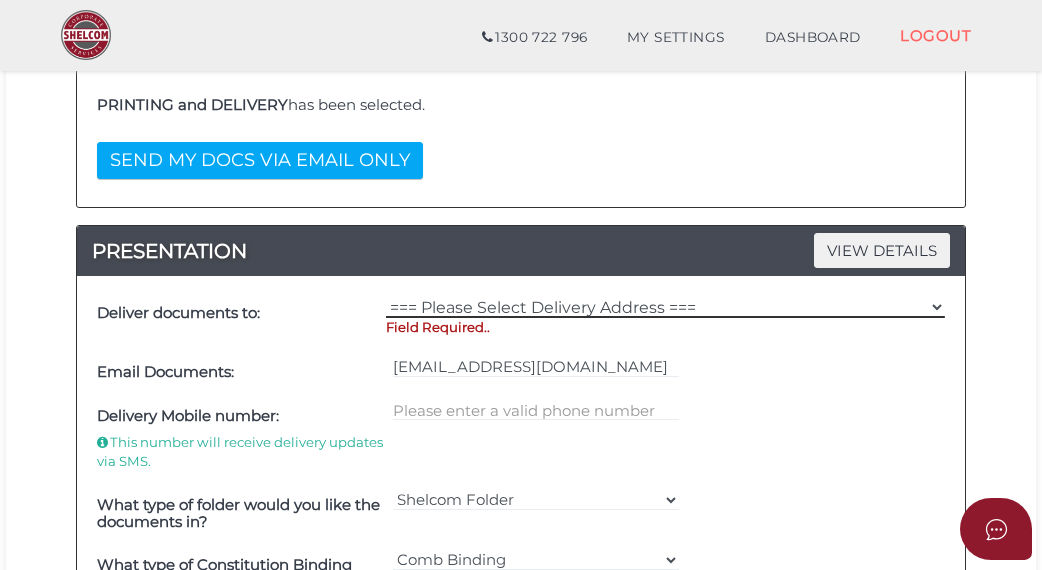 click on "=== Please Select Delivery Address ===
(User Address - [GEOGRAPHIC_DATA])  [STREET_ADDRESS][PERSON_NAME] Other" at bounding box center (665, 307) 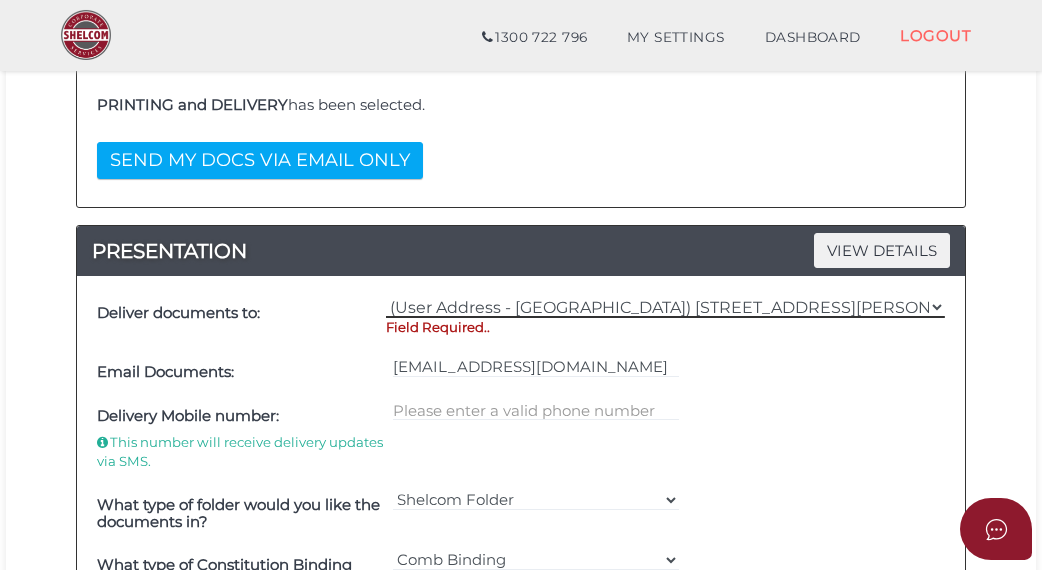 click on "=== Please Select Delivery Address ===
(User Address - [GEOGRAPHIC_DATA])  [STREET_ADDRESS][PERSON_NAME] Other" at bounding box center (665, 307) 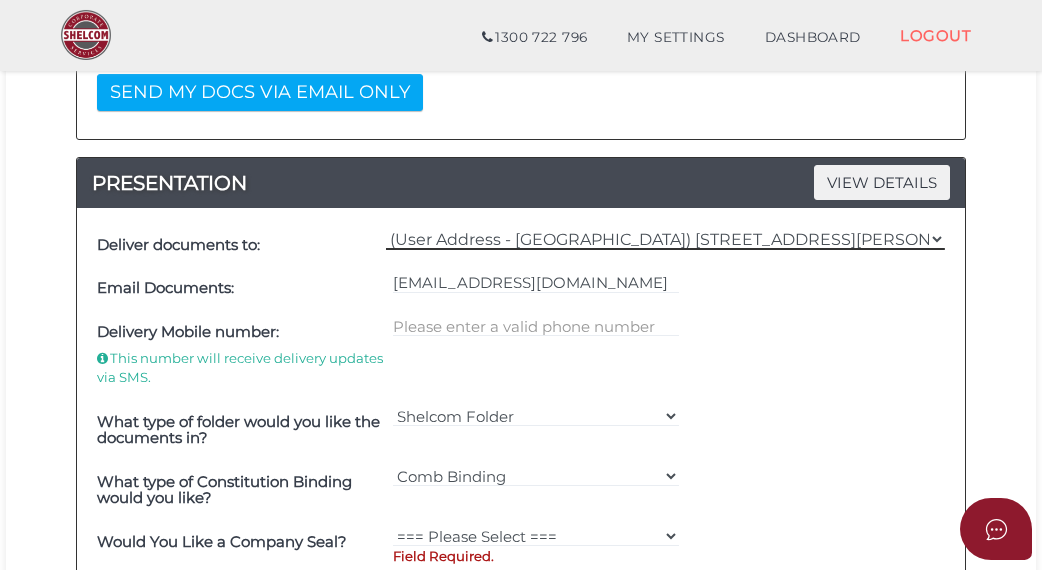 scroll, scrollTop: 700, scrollLeft: 0, axis: vertical 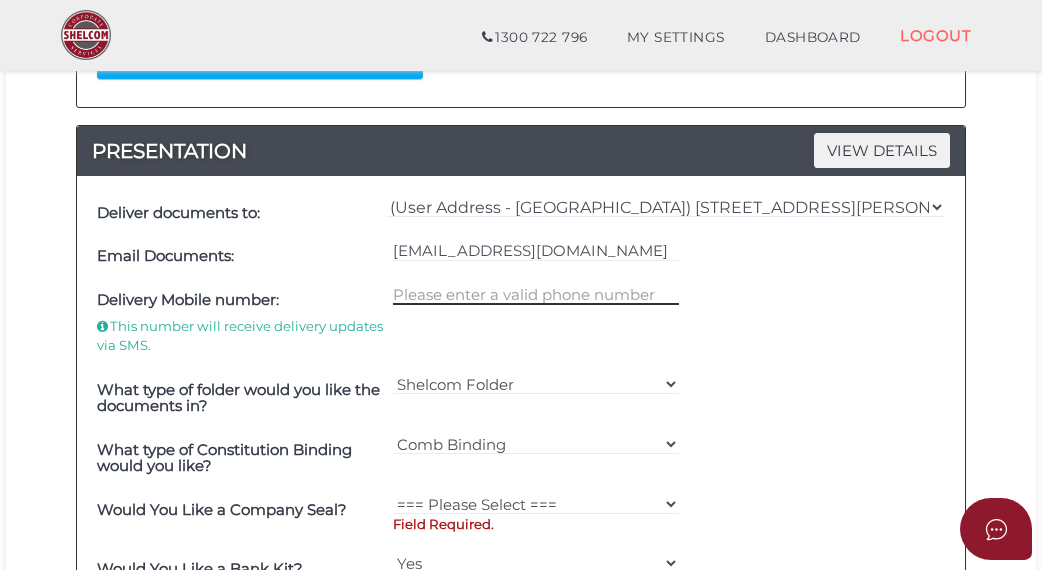 click at bounding box center (536, 294) 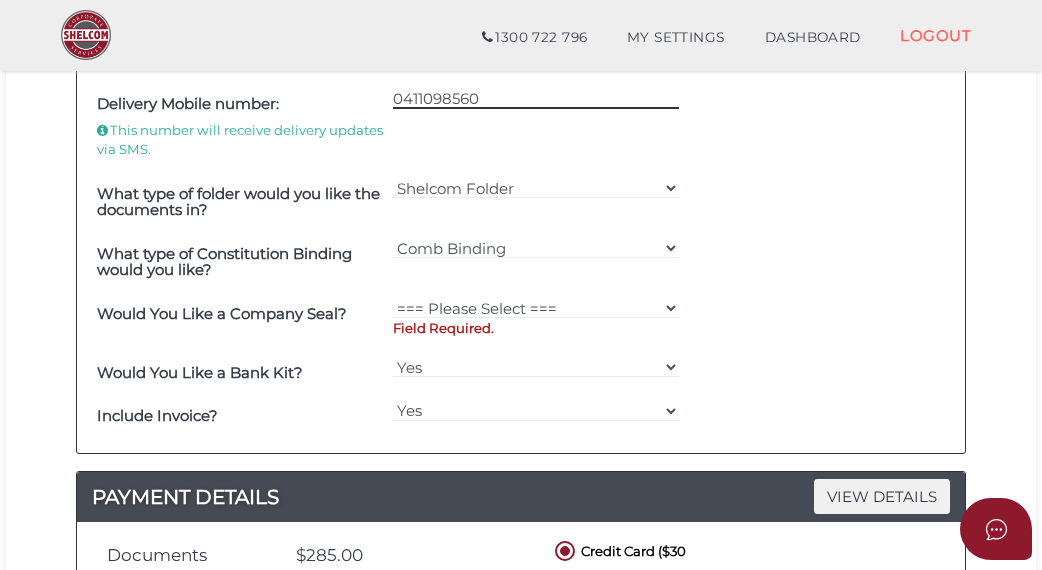 scroll, scrollTop: 900, scrollLeft: 0, axis: vertical 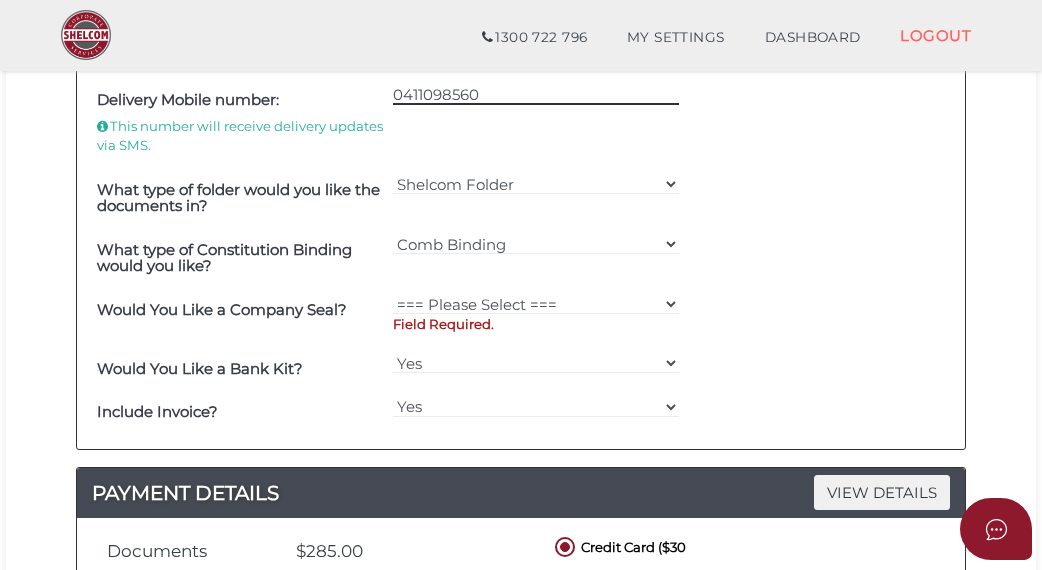 type on "0411098560" 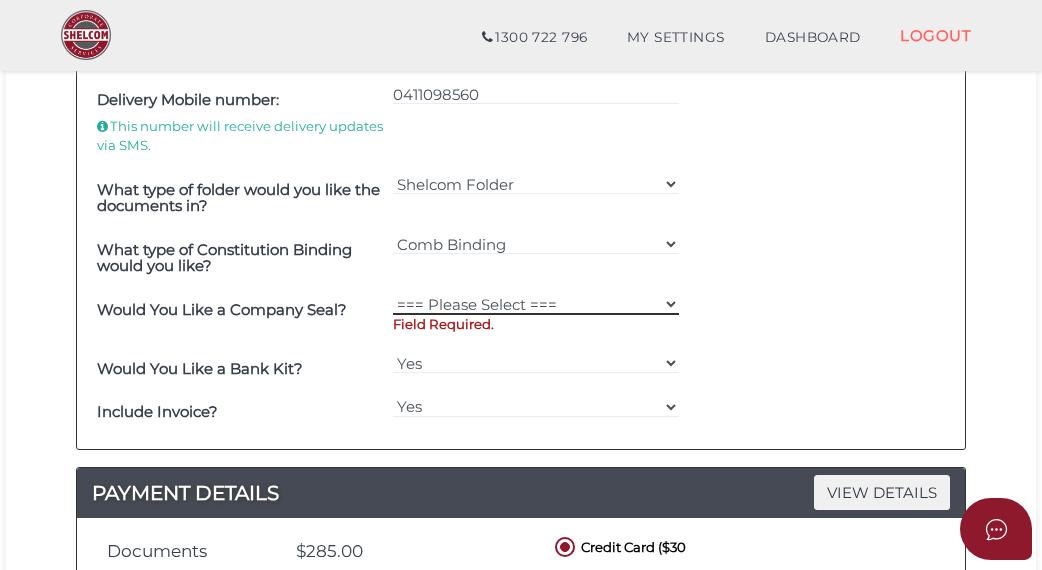 click on "=== Please Select ===
Fold Seal $50 No Seal" at bounding box center [536, 304] 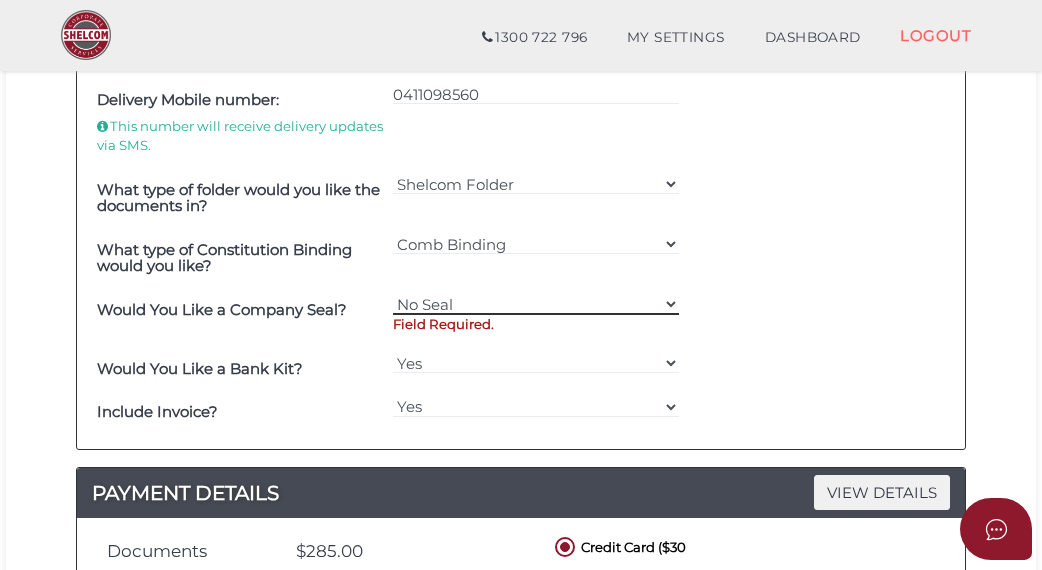 click on "=== Please Select ===
Fold Seal $50 No Seal" at bounding box center [536, 304] 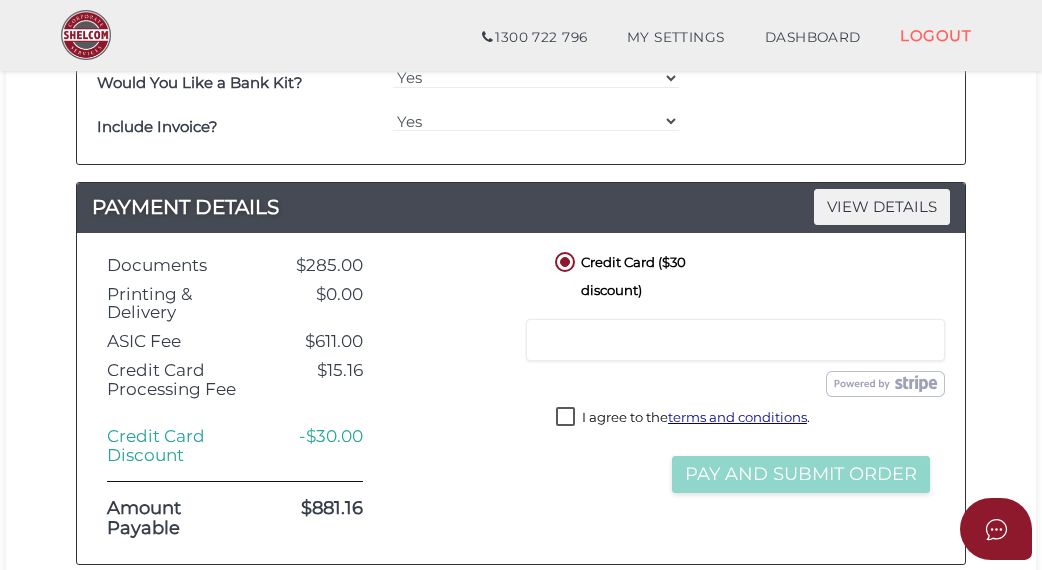 scroll, scrollTop: 1200, scrollLeft: 0, axis: vertical 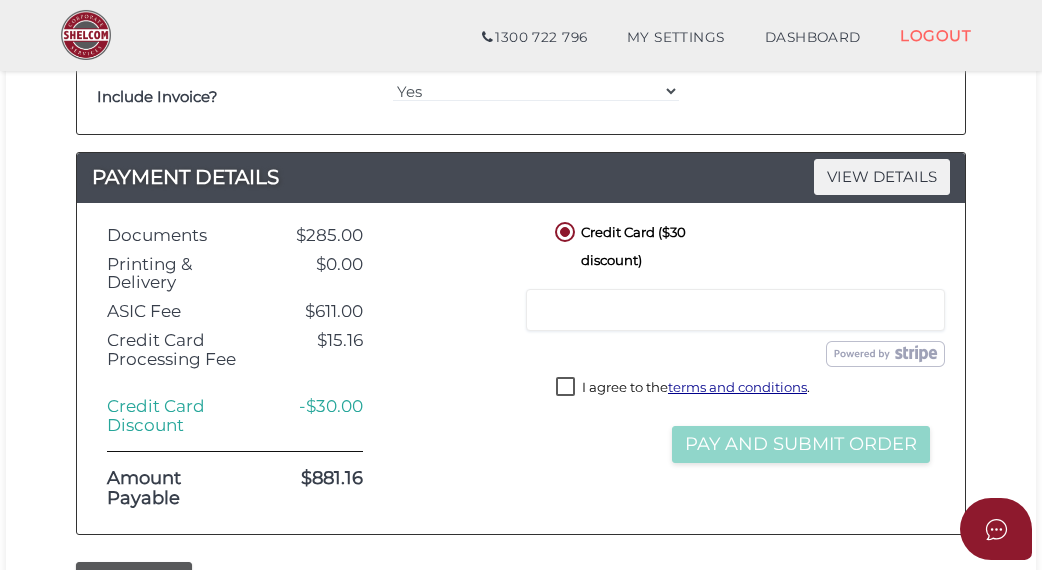 click on "I agree to the  terms and conditions ." at bounding box center [683, 389] 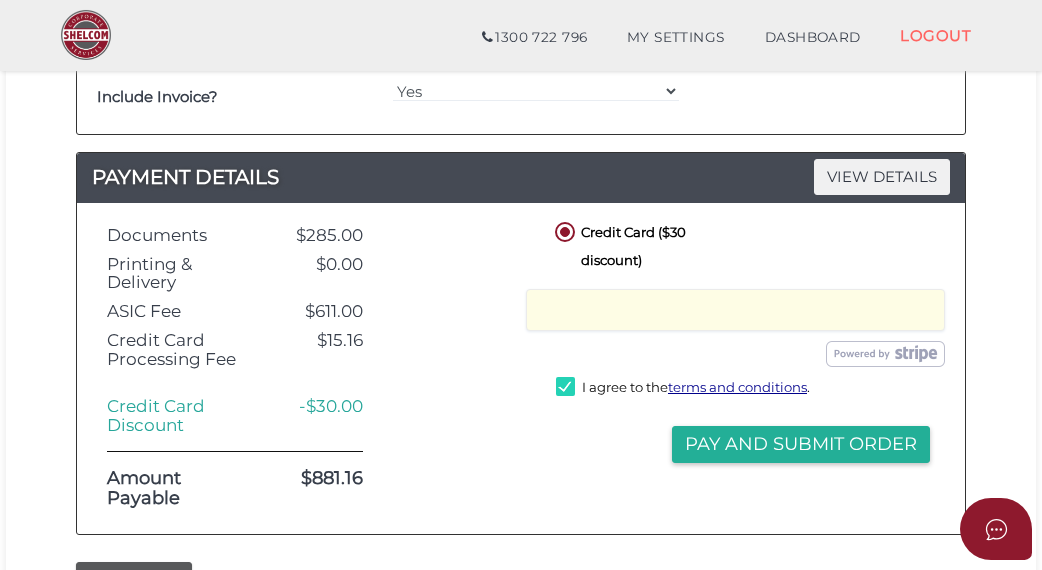 click on "Credit Card ($30 discount)" at bounding box center (642, 230) 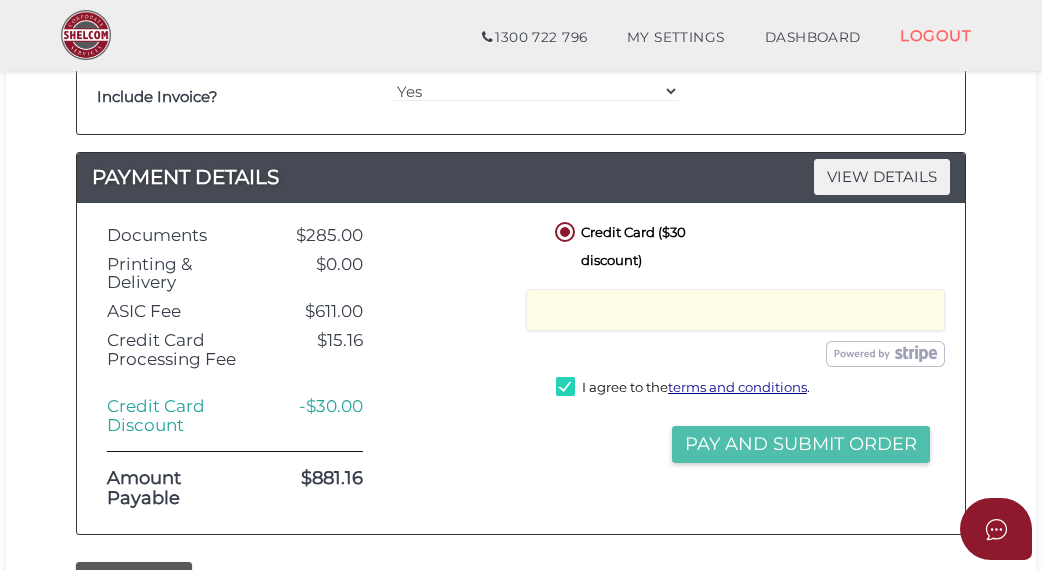 click on "Pay and Submit Order" at bounding box center [801, 444] 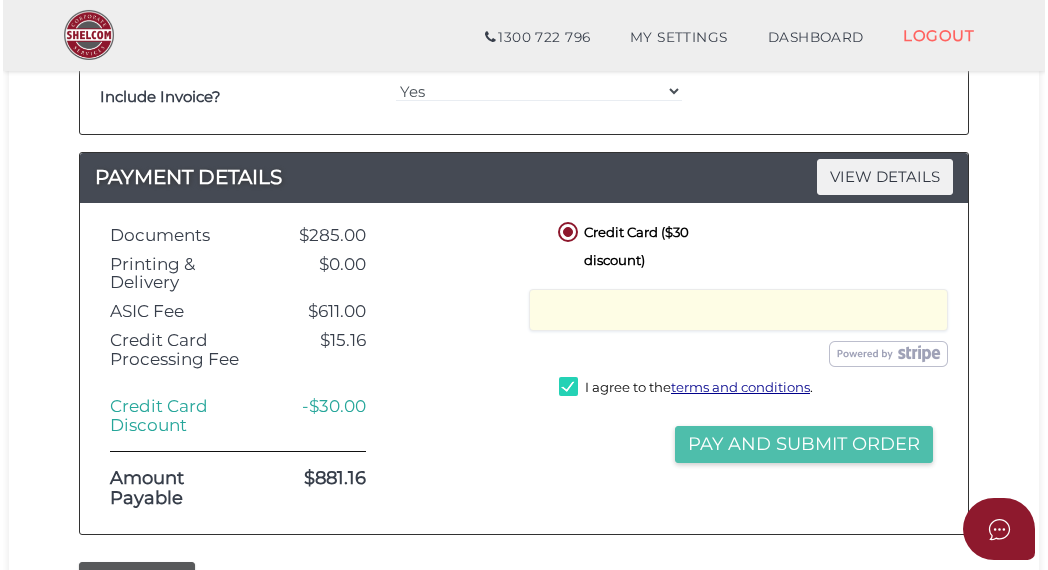 scroll, scrollTop: 0, scrollLeft: 0, axis: both 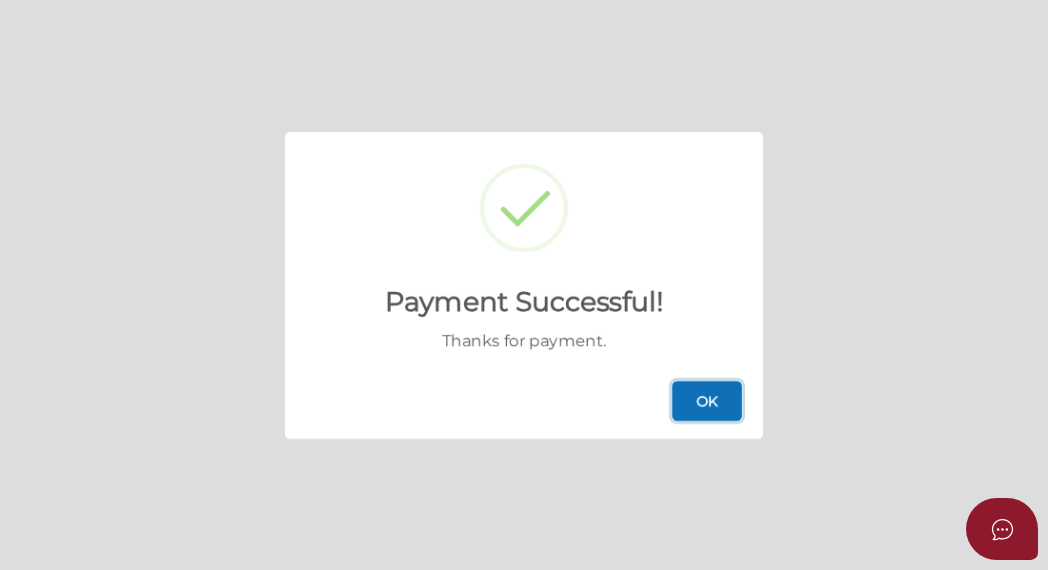 click on "OK" at bounding box center [707, 401] 